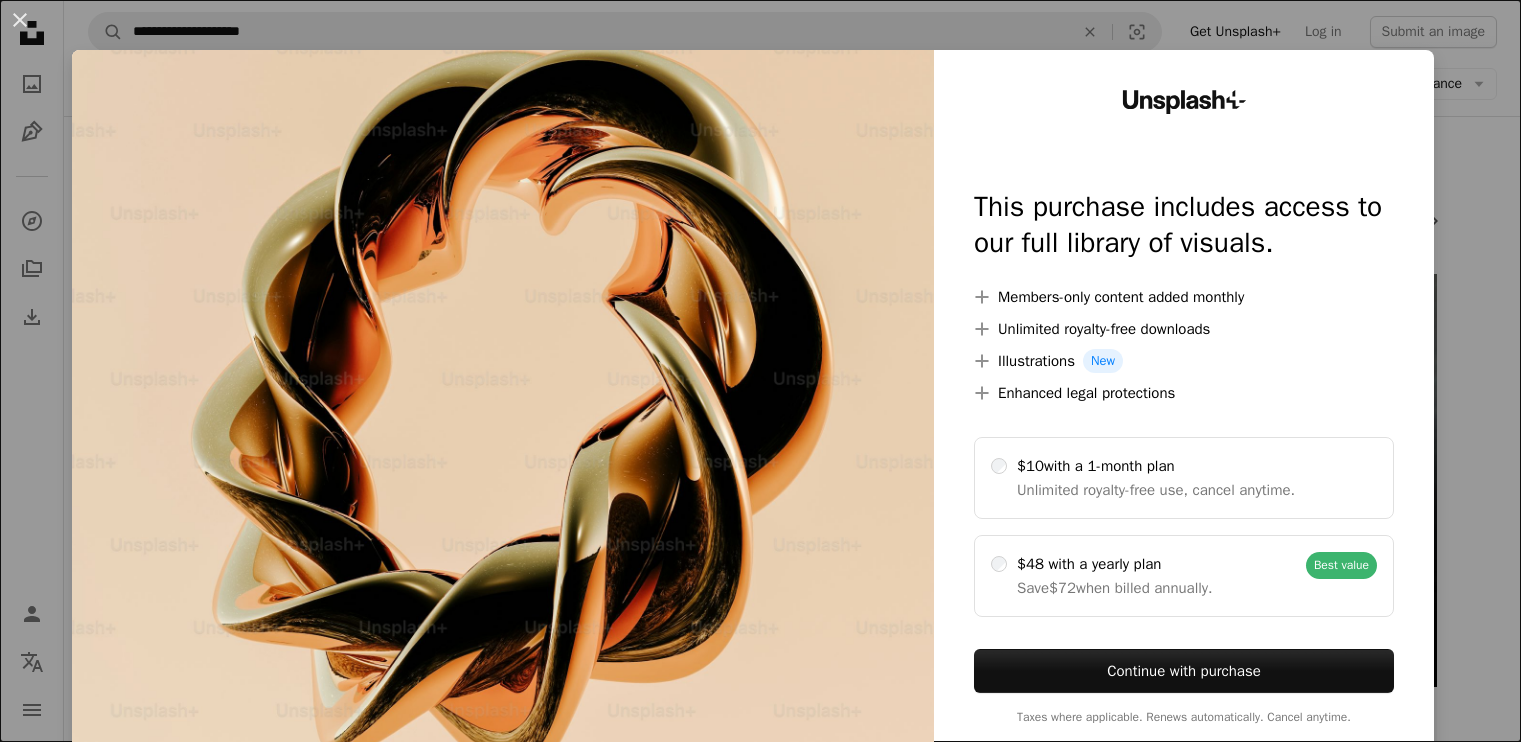 scroll, scrollTop: 1788, scrollLeft: 0, axis: vertical 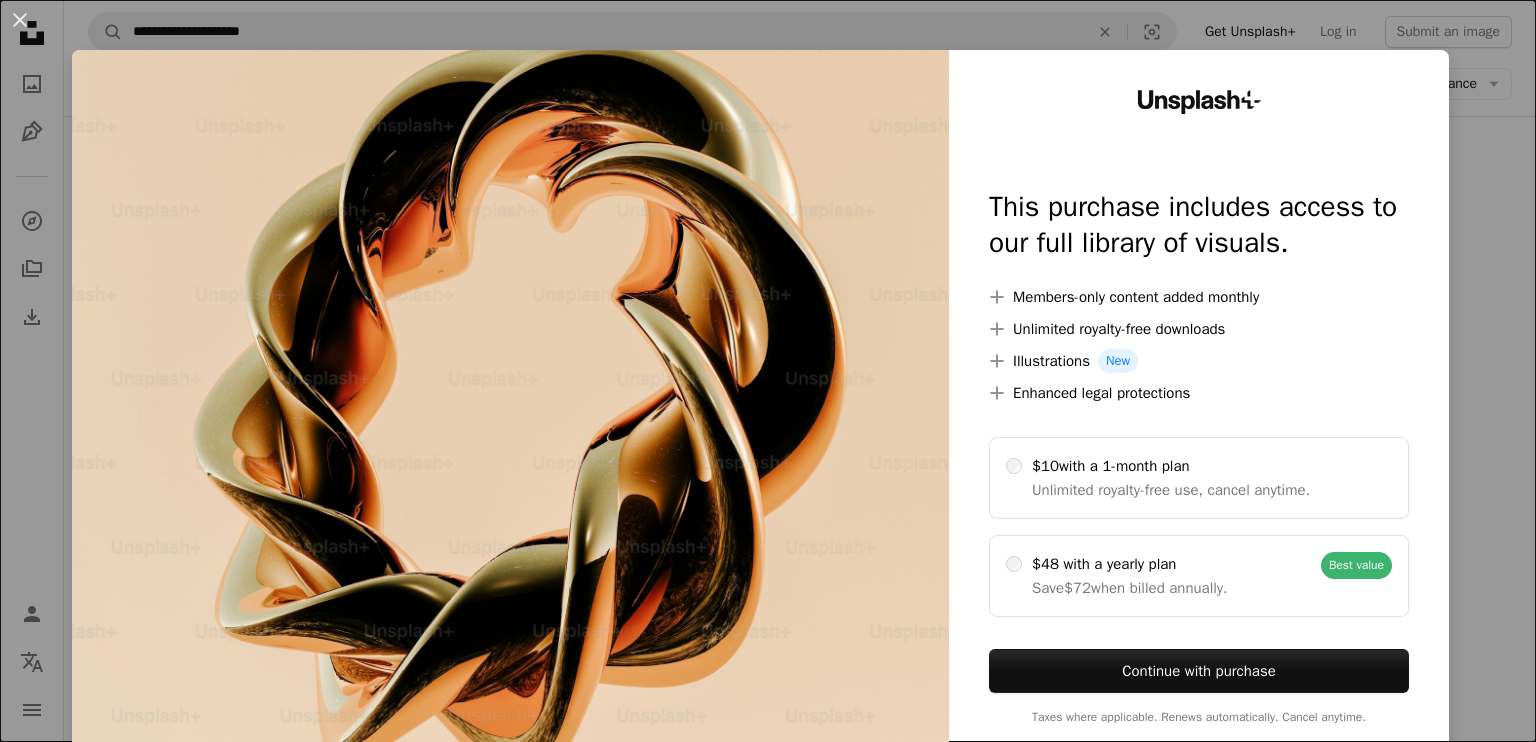 click on "An X shape Unsplash+ This purchase includes access to our full library of visuals. A plus sign Members-only content added monthly A plus sign Unlimited royalty-free downloads A plus sign Illustrations  New A plus sign Enhanced legal protections $10  with a 1-month plan Unlimited royalty-free use, cancel anytime. $48   with a yearly plan Save  $72  when billed annually. Best value Continue with purchase Taxes where applicable. Renews automatically. Cancel anytime." at bounding box center [768, 371] 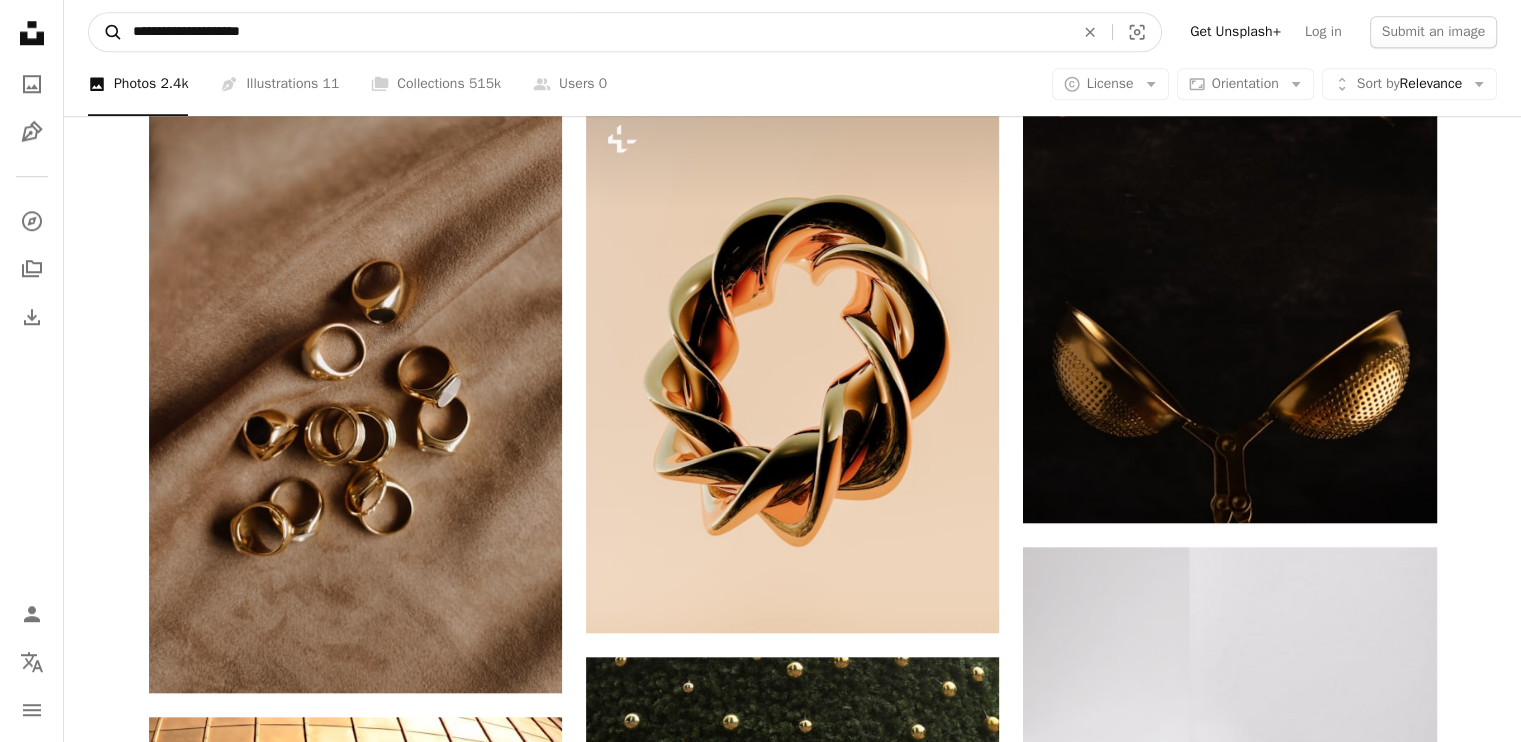drag, startPoint x: 763, startPoint y: 26, endPoint x: 92, endPoint y: 23, distance: 671.0067 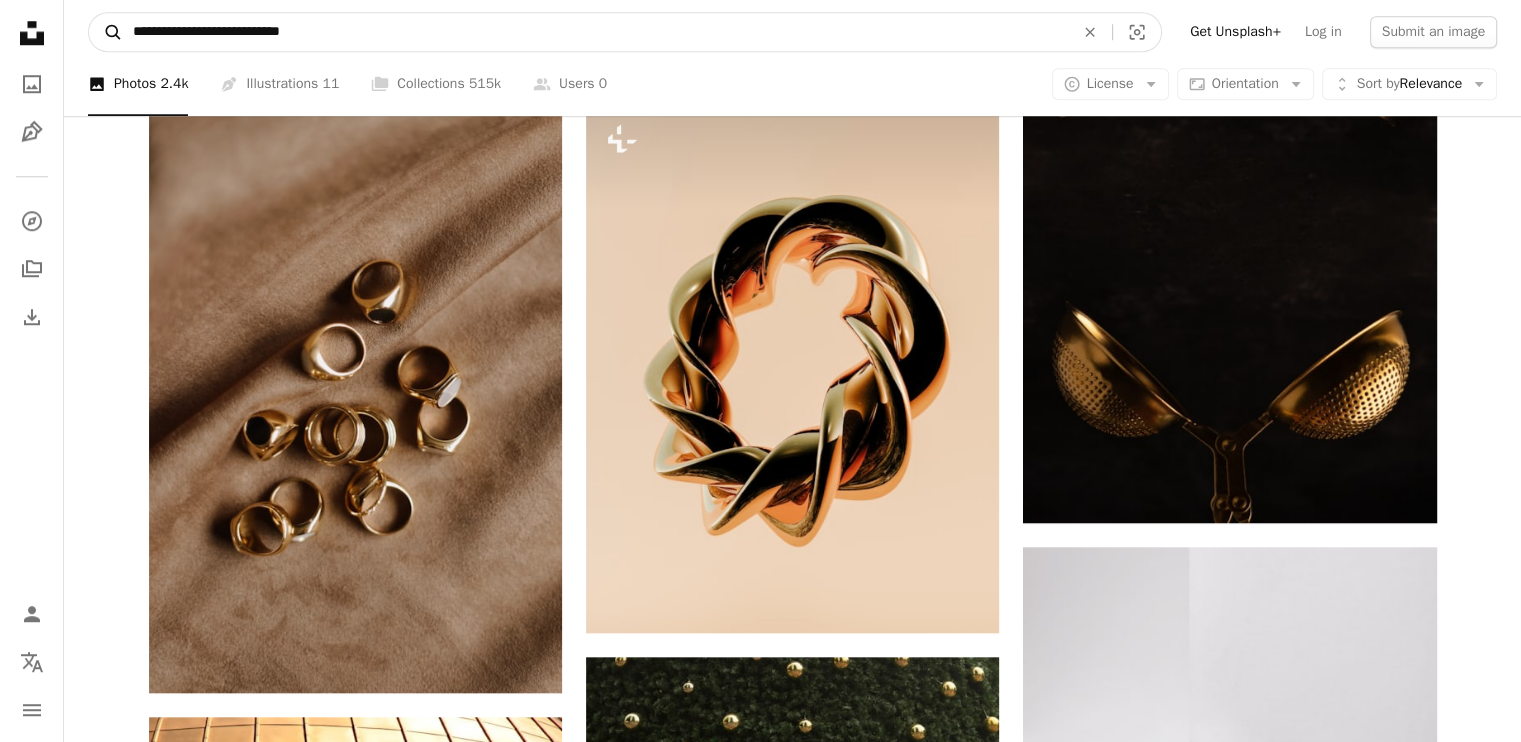 type on "**********" 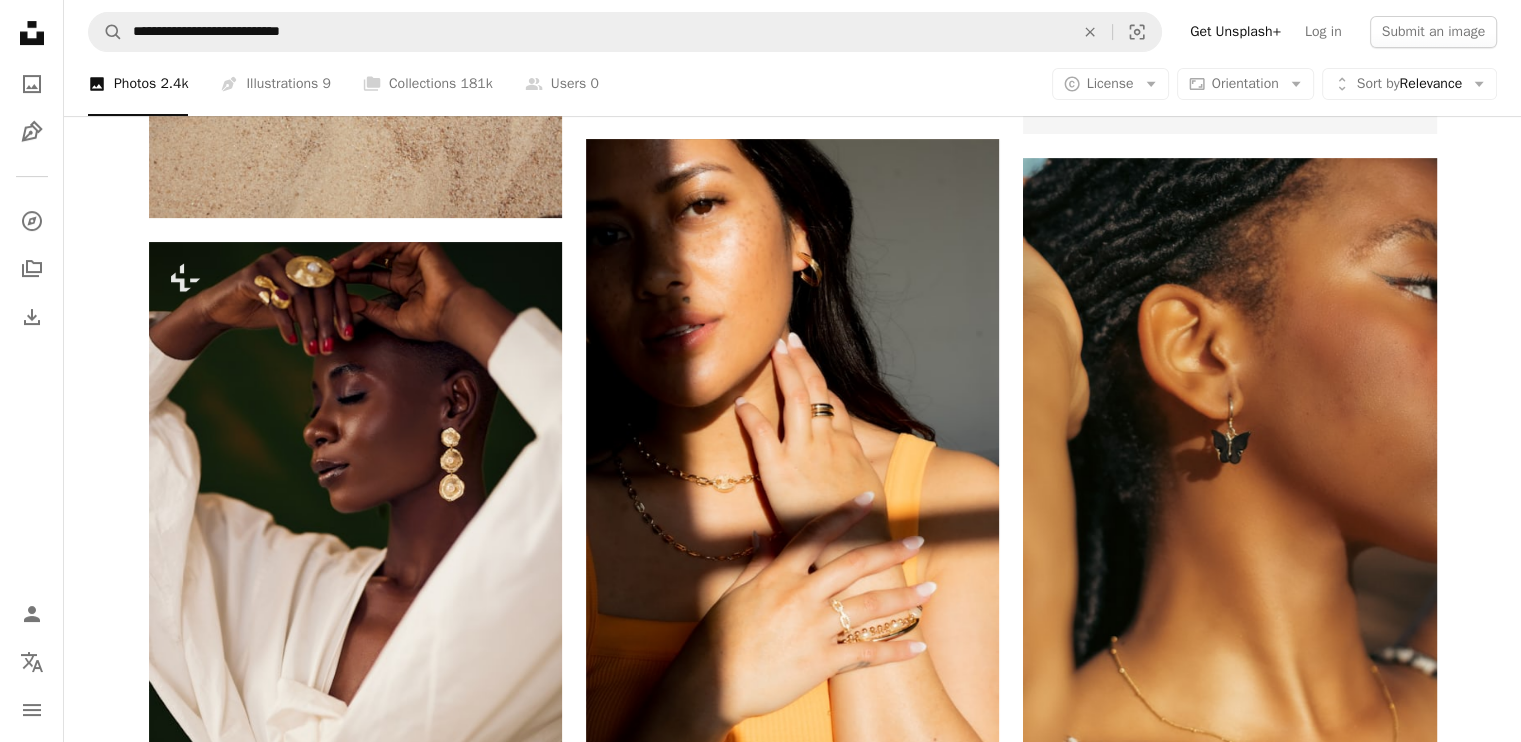 scroll, scrollTop: 829, scrollLeft: 0, axis: vertical 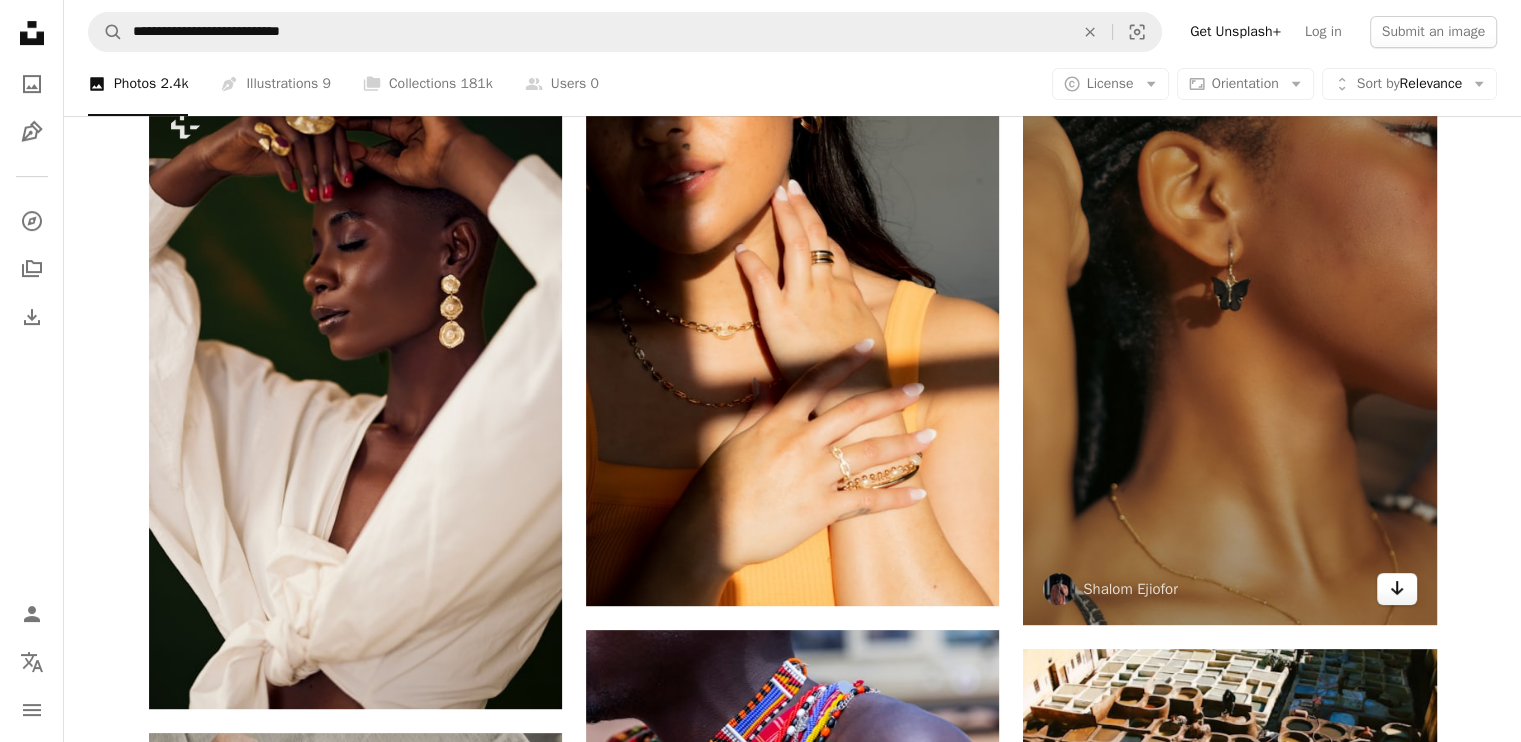 click on "Arrow pointing down" 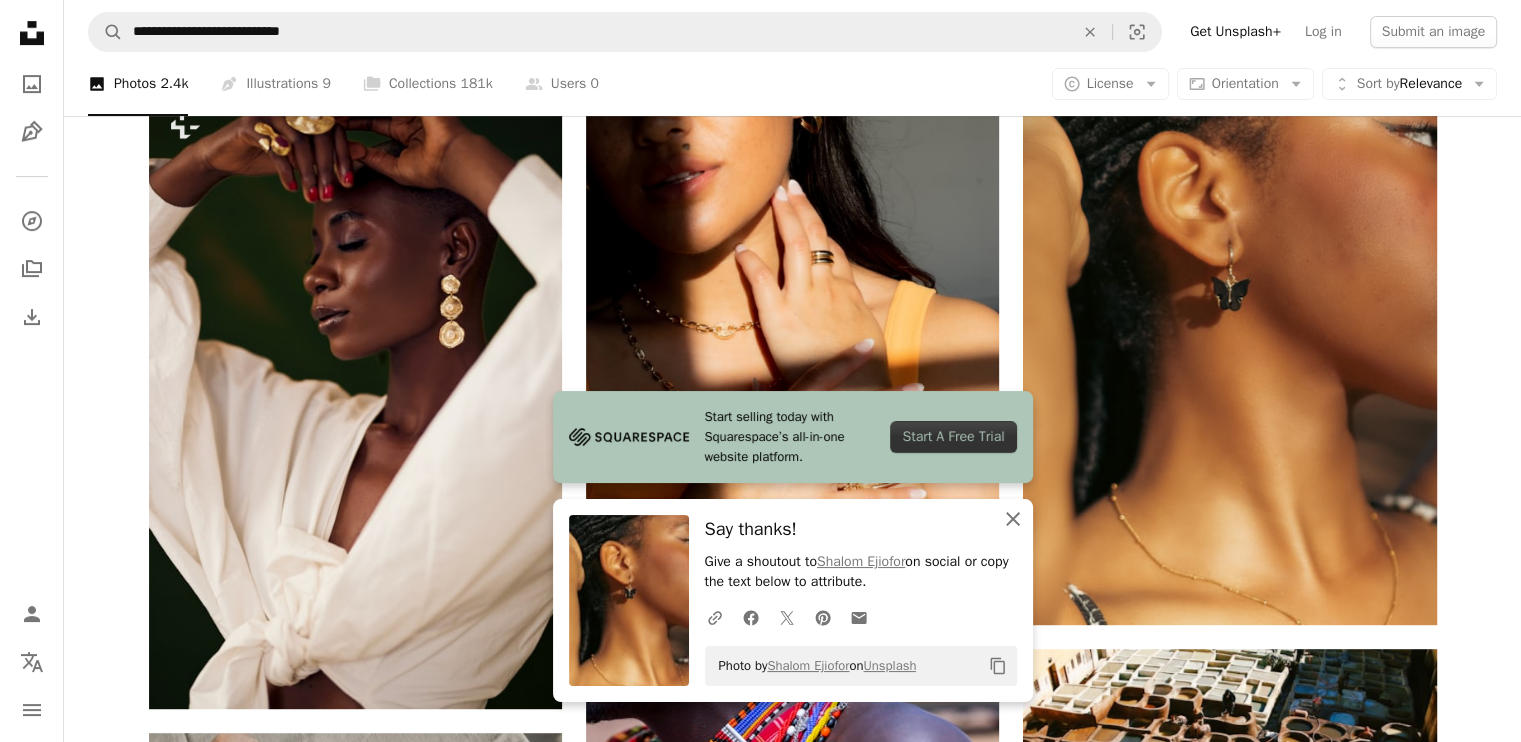 click on "An X shape" 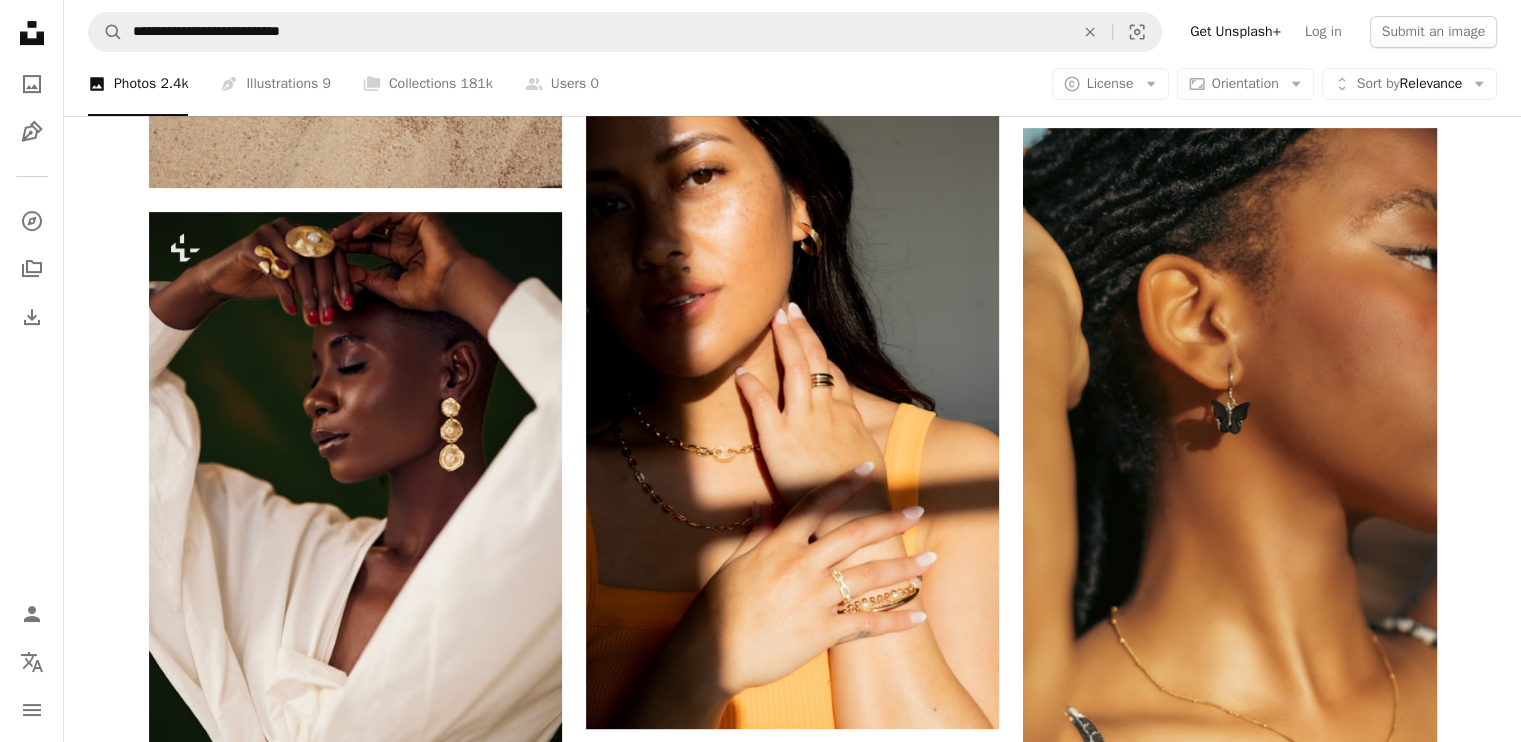 scroll, scrollTop: 748, scrollLeft: 0, axis: vertical 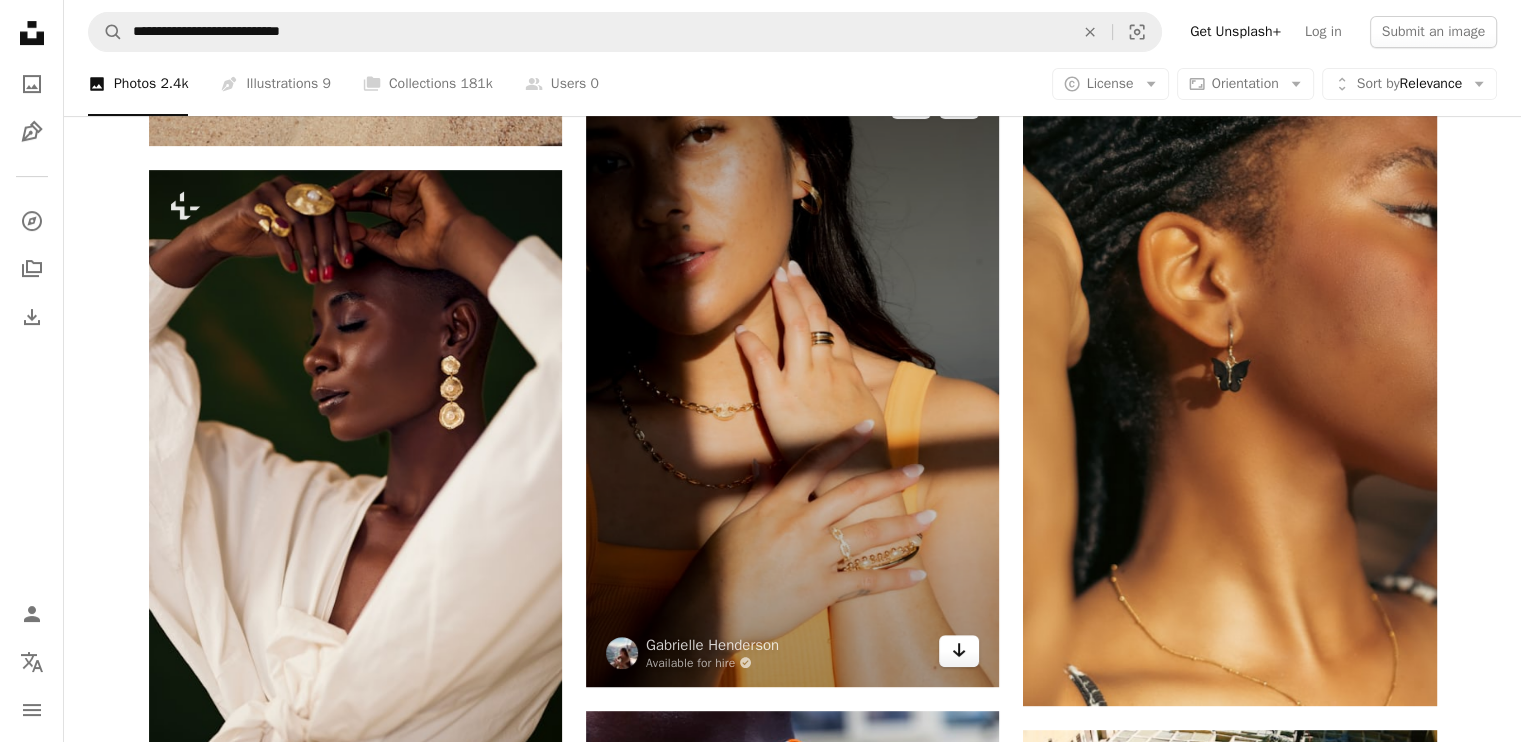 click on "Arrow pointing down" 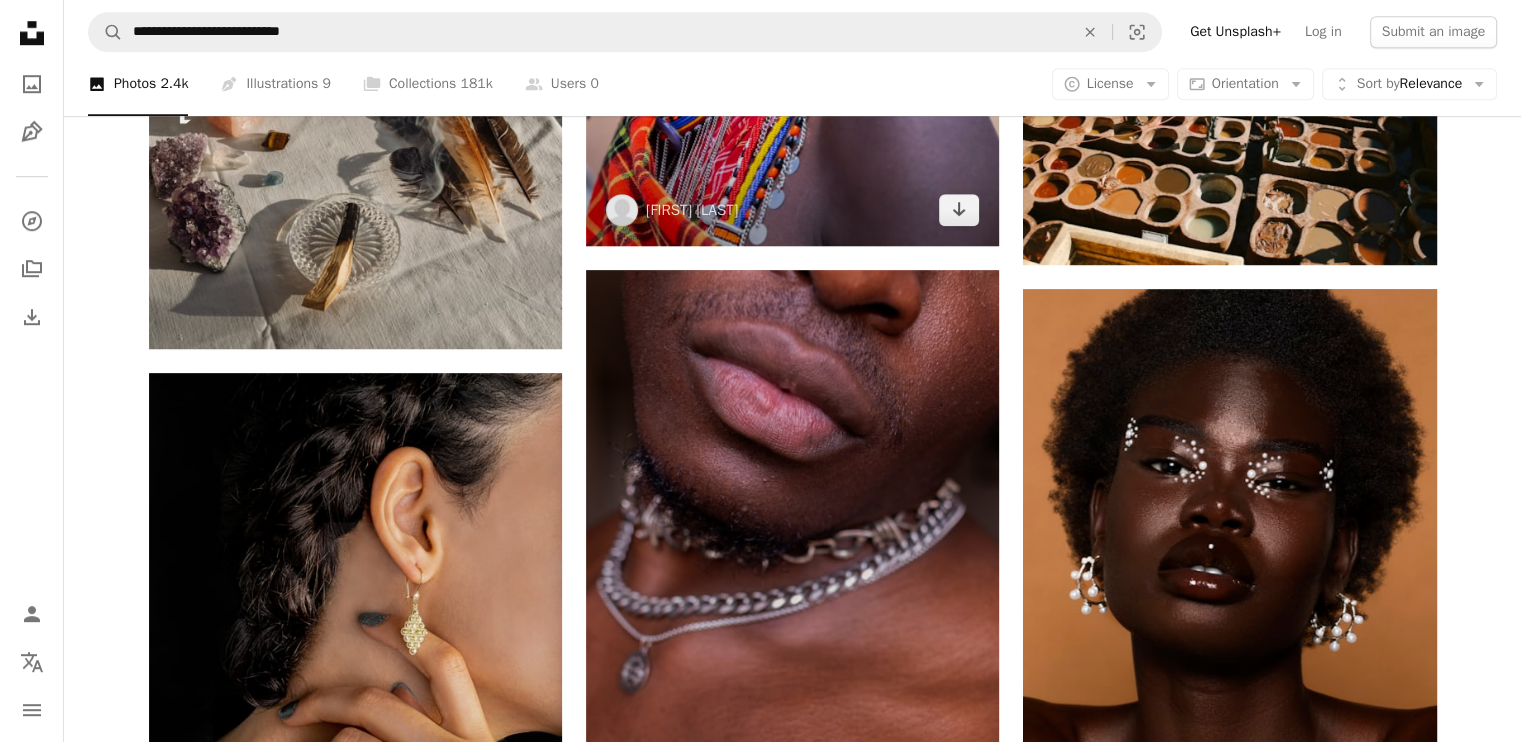 scroll, scrollTop: 1405, scrollLeft: 0, axis: vertical 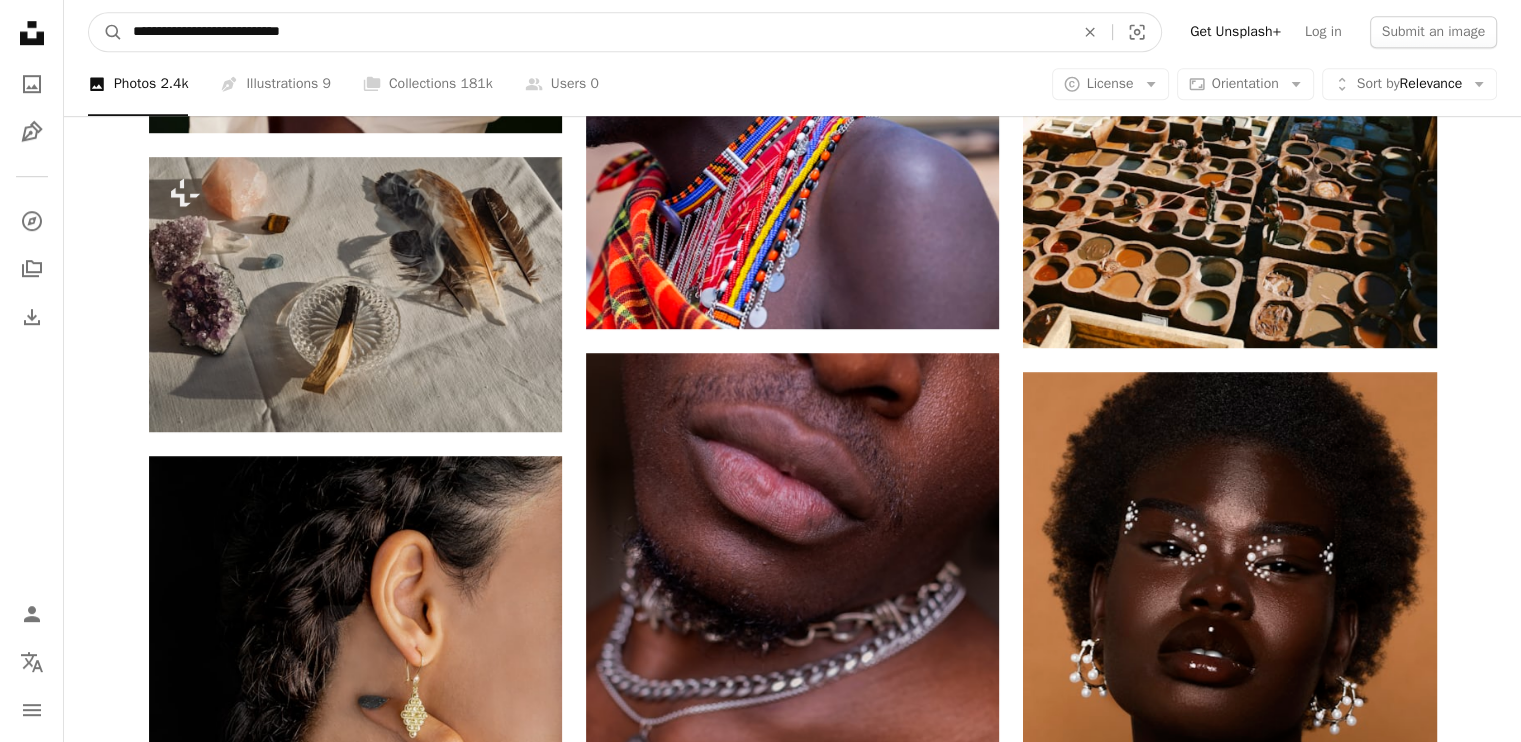 drag, startPoint x: 648, startPoint y: 33, endPoint x: 66, endPoint y: 37, distance: 582.01373 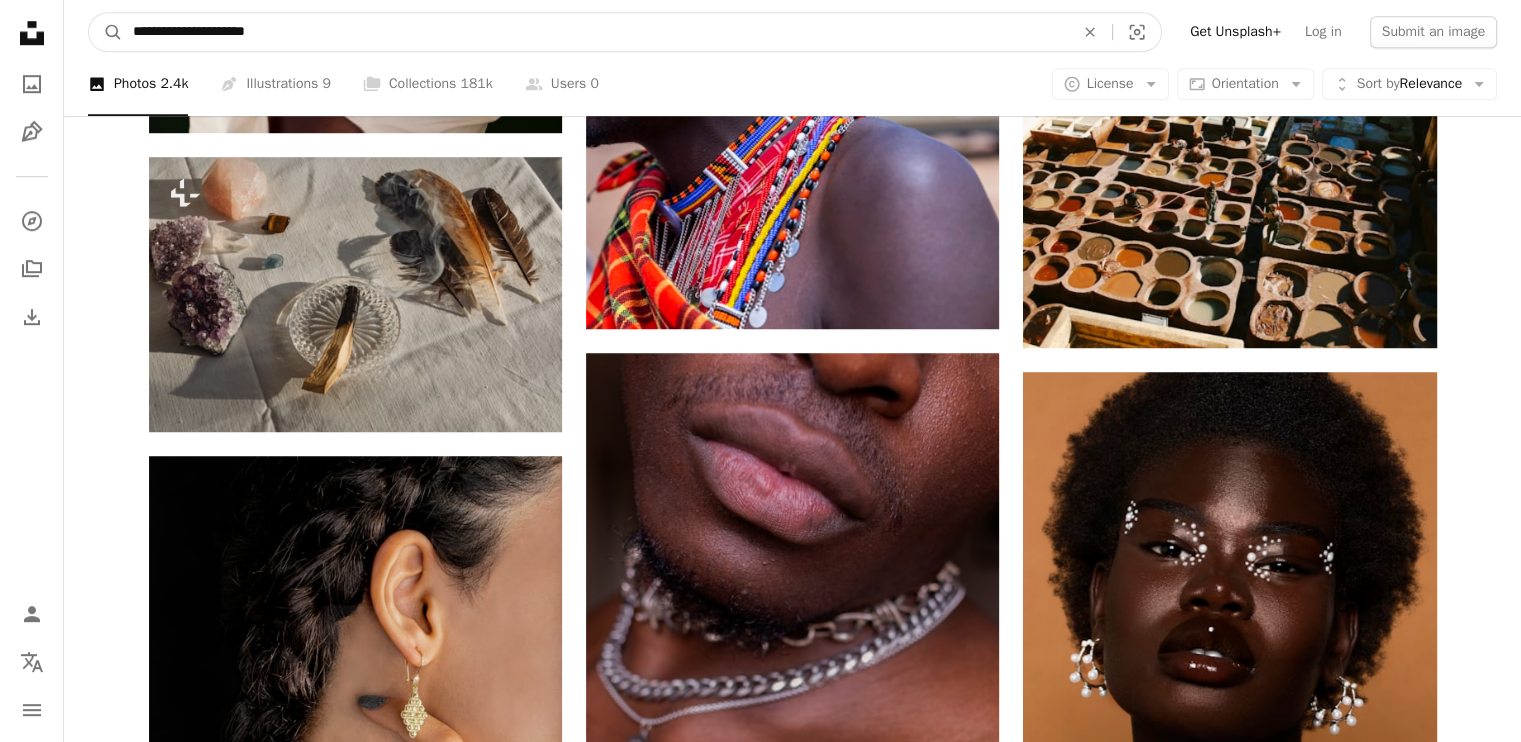 type on "**********" 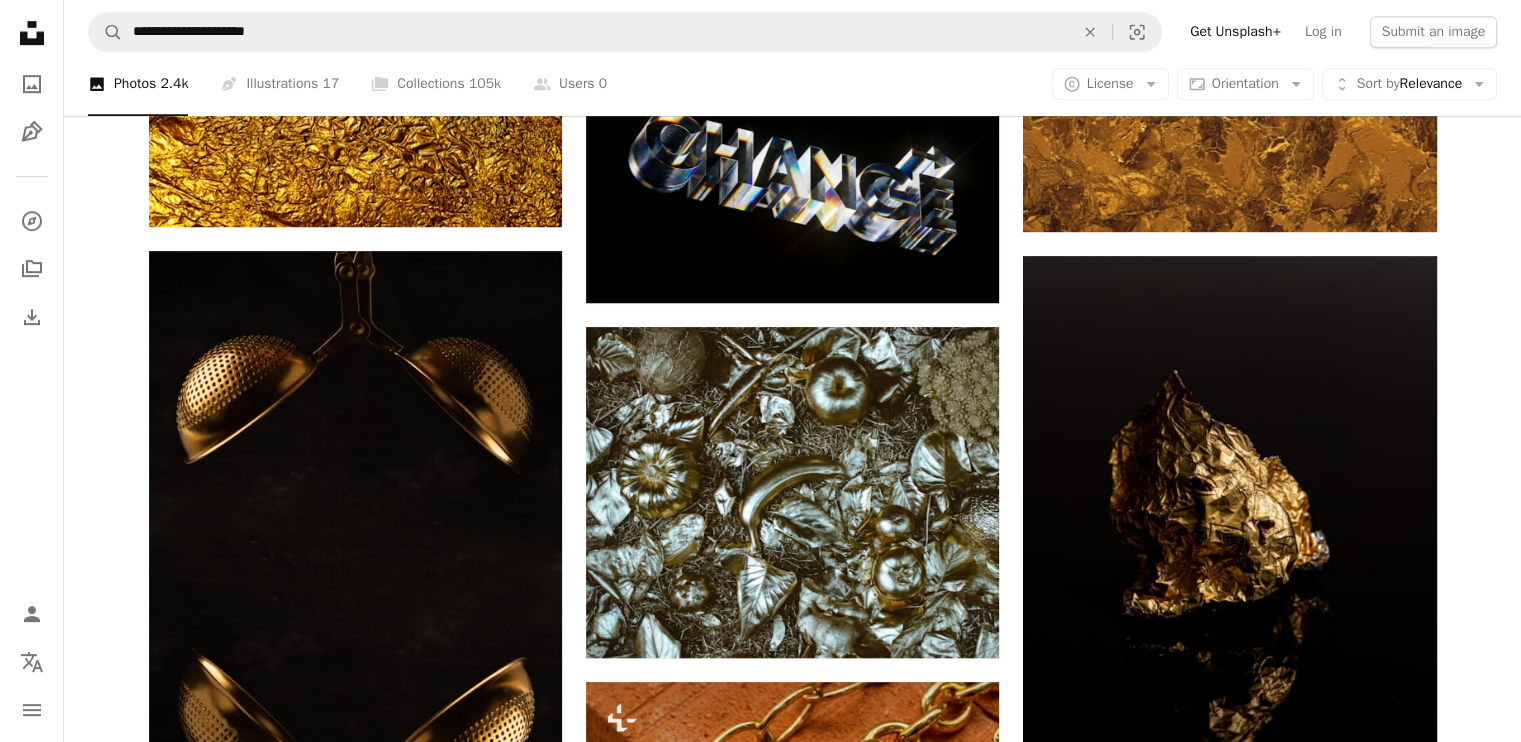scroll, scrollTop: 1176, scrollLeft: 0, axis: vertical 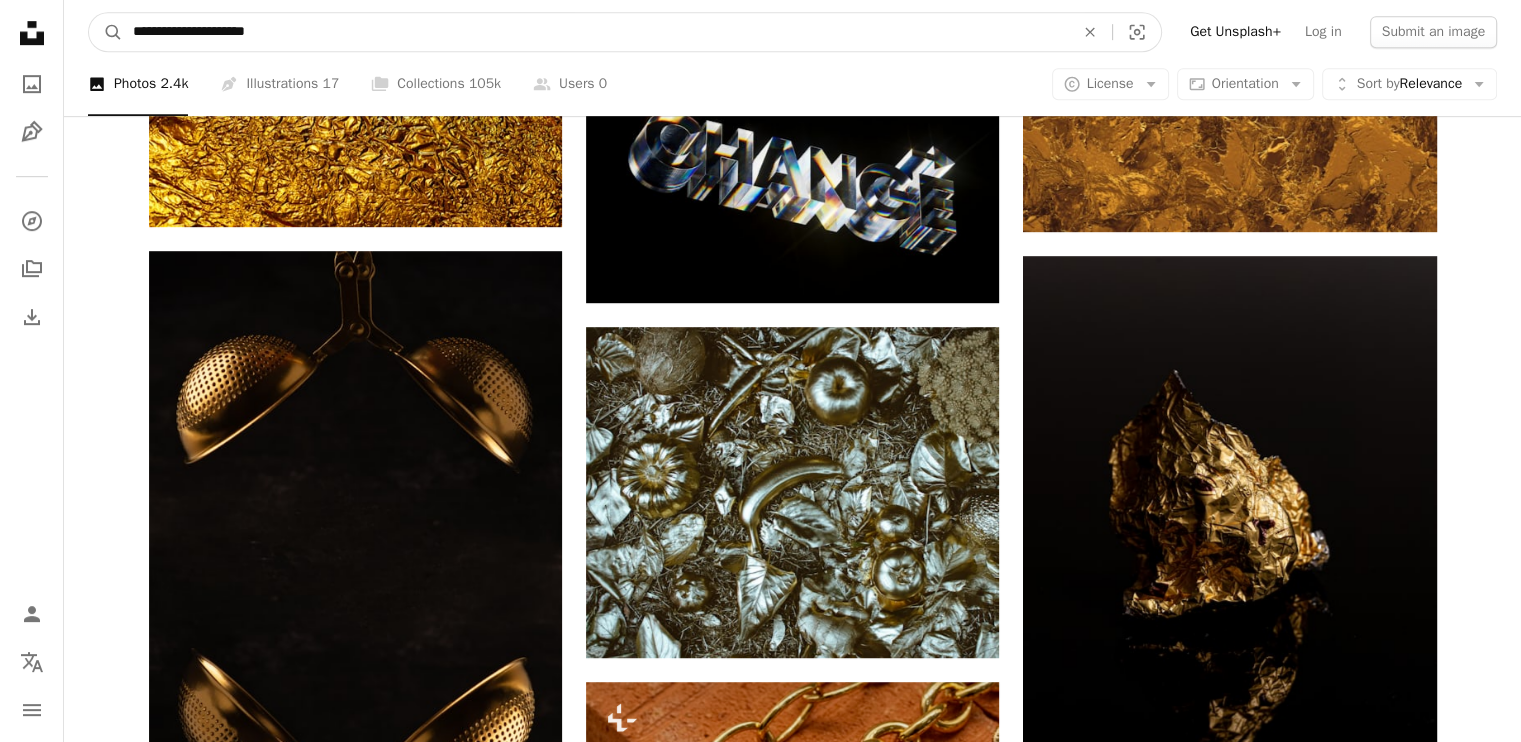 click on "**********" at bounding box center (595, 32) 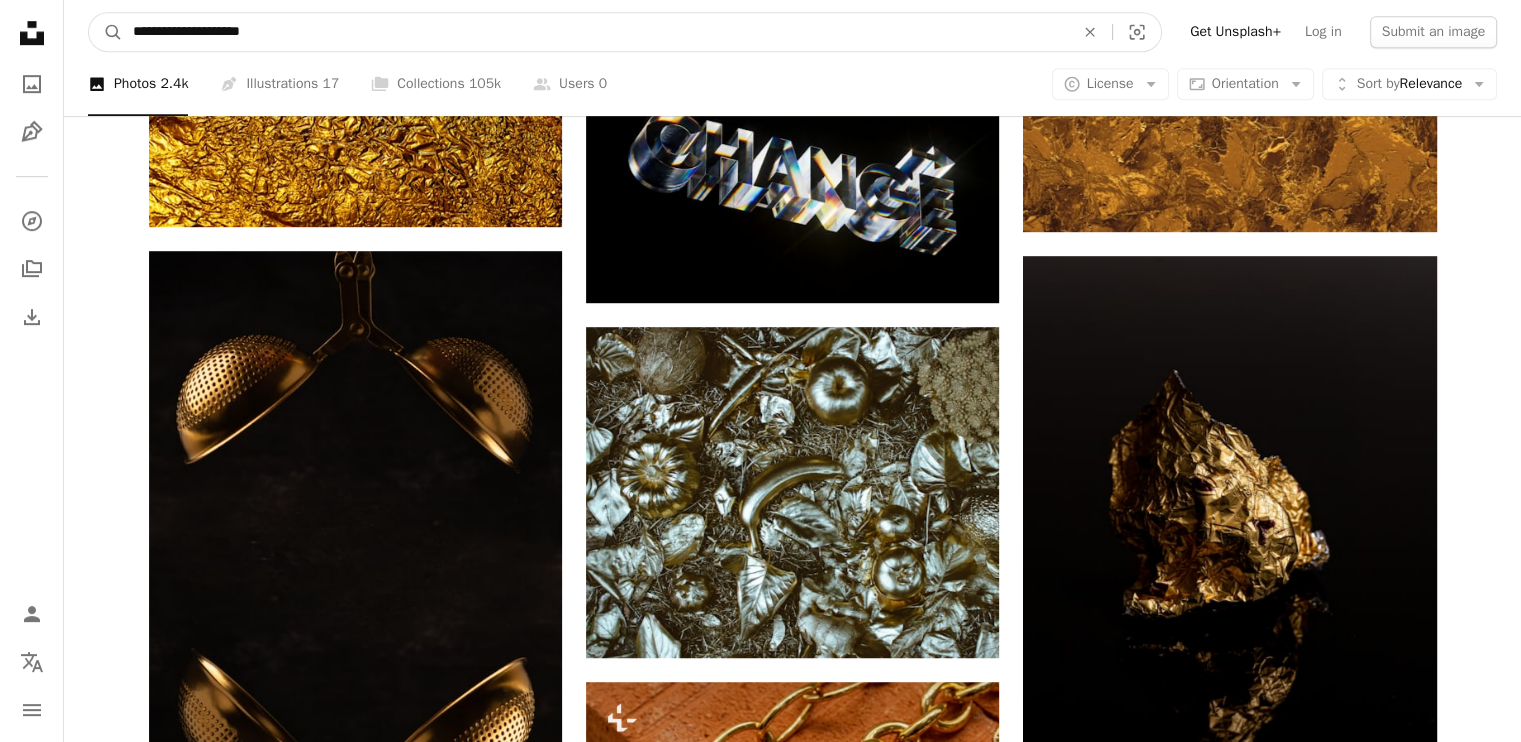 type on "**********" 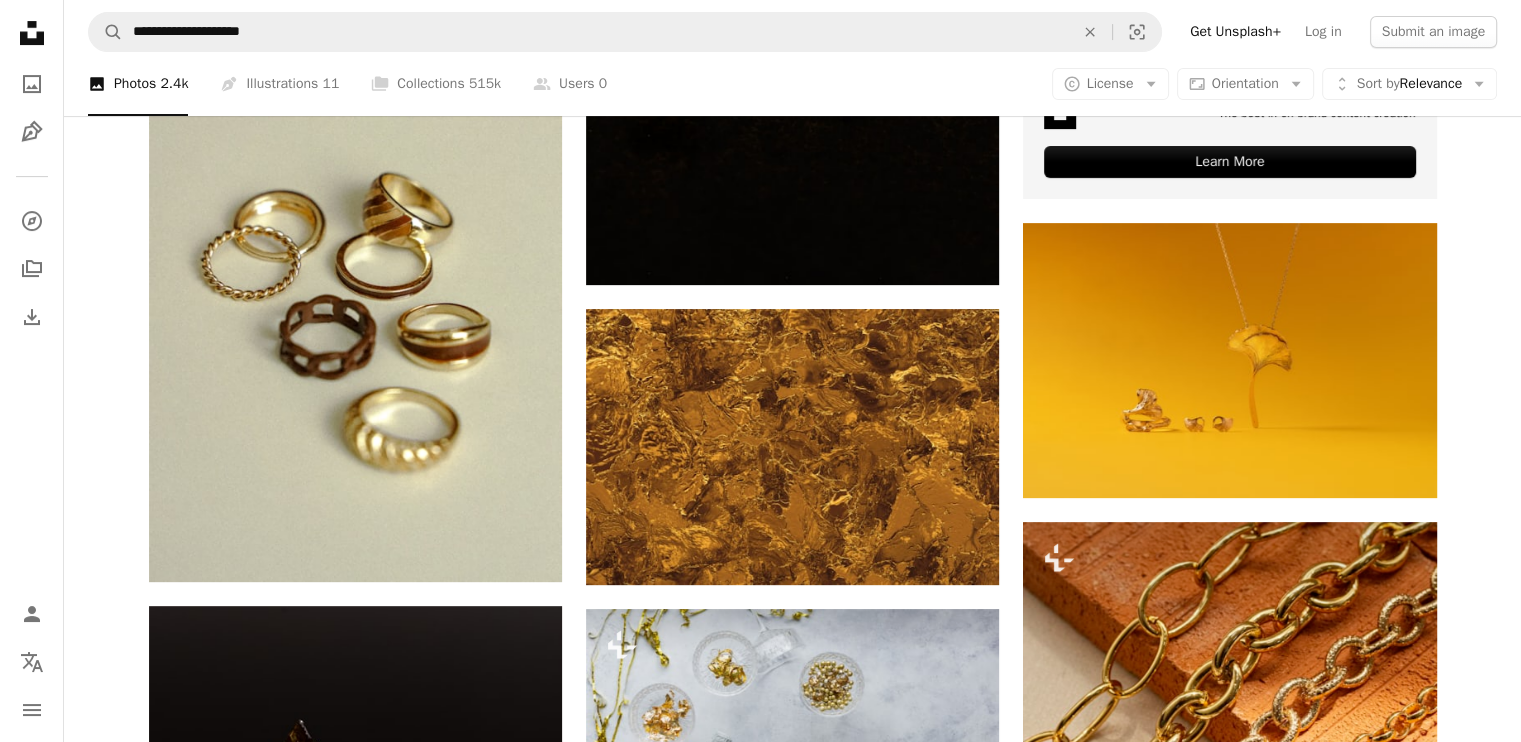 scroll, scrollTop: 610, scrollLeft: 0, axis: vertical 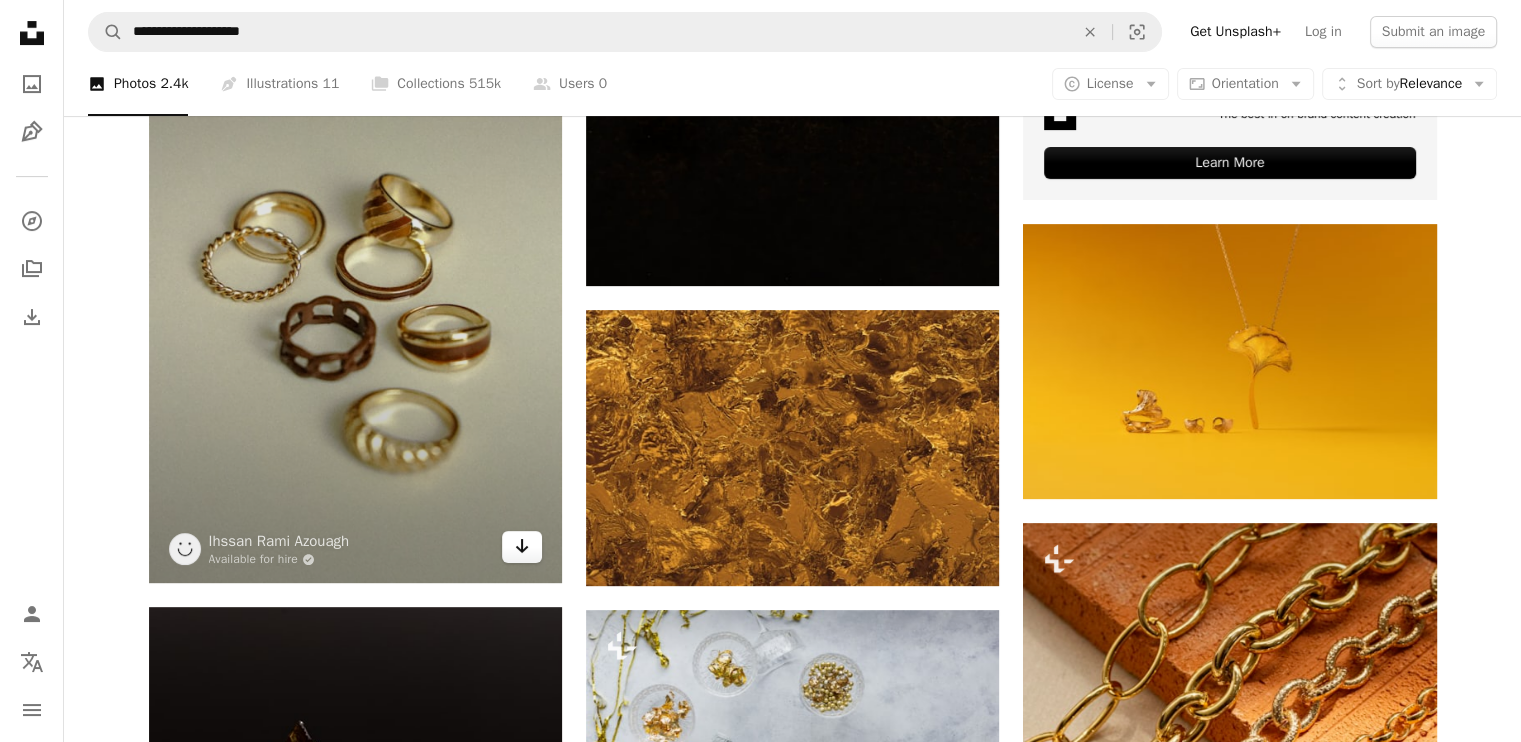 click on "Arrow pointing down" 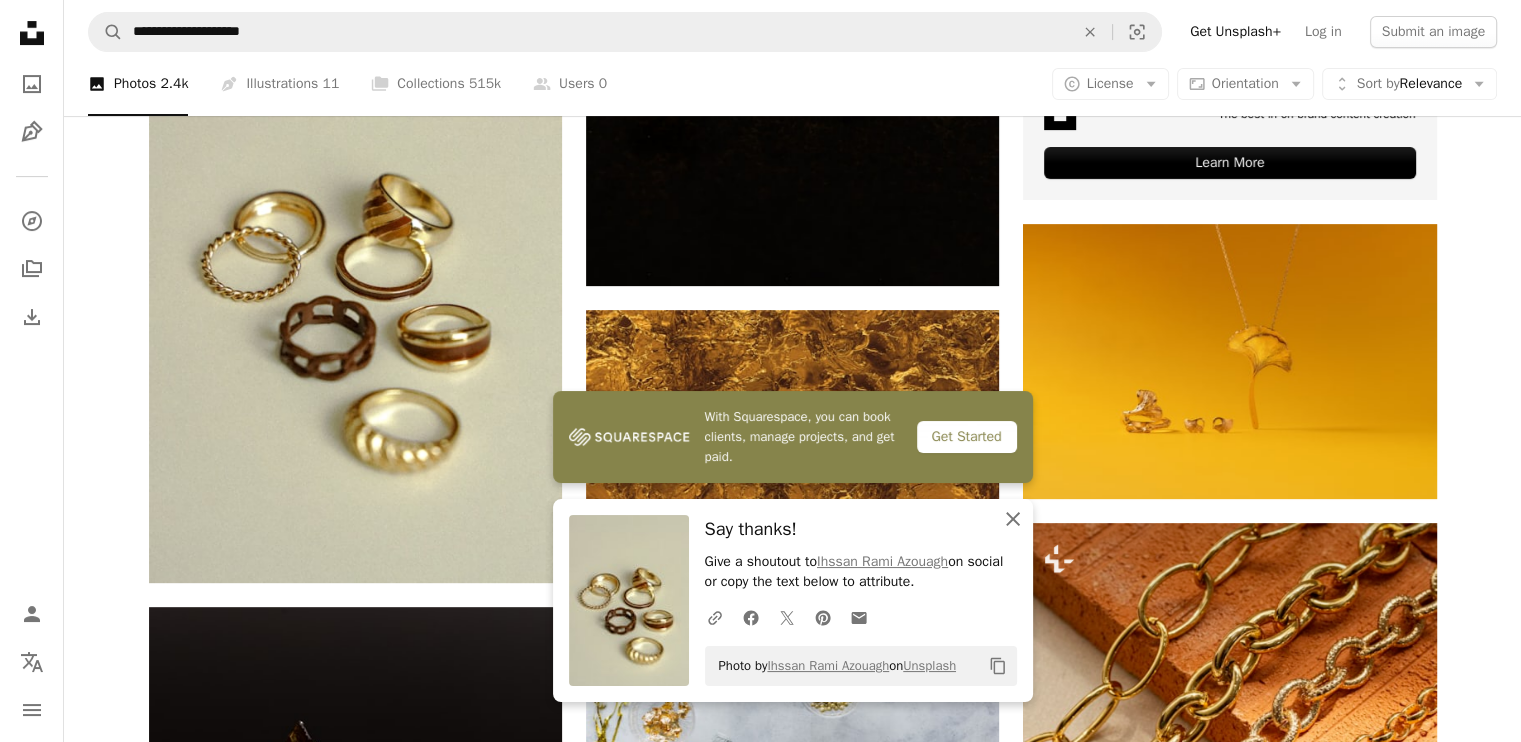 click on "An X shape Close" at bounding box center (1013, 519) 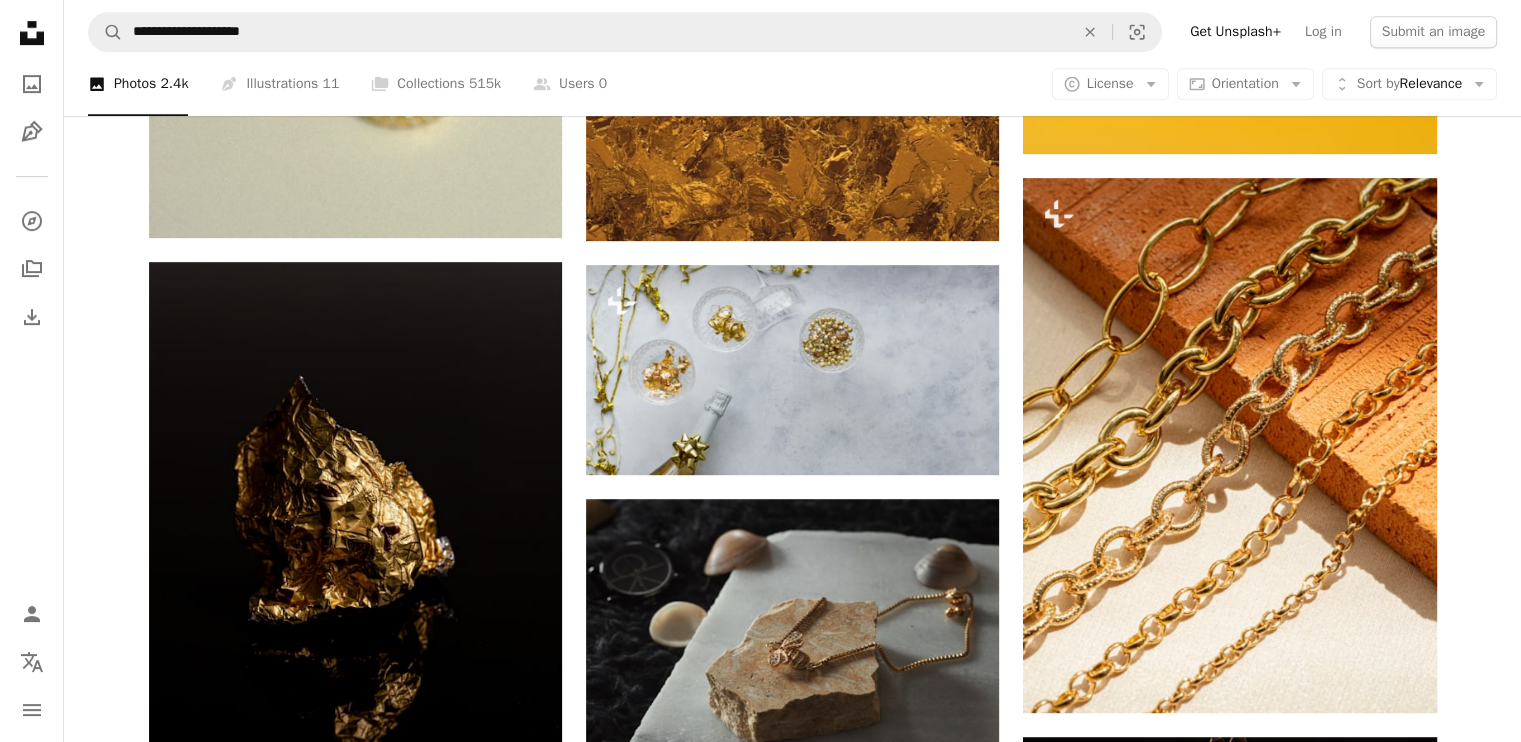 scroll, scrollTop: 0, scrollLeft: 0, axis: both 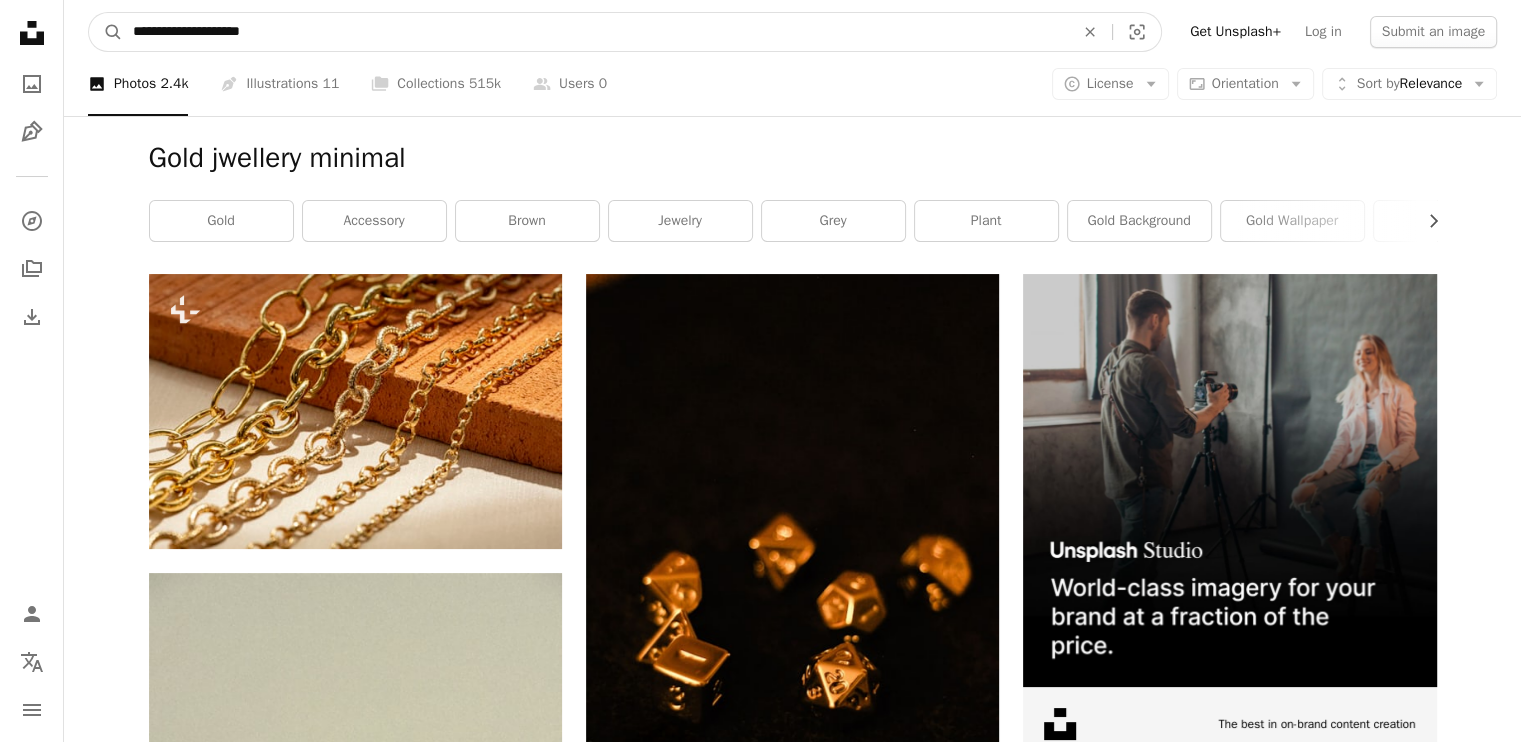drag, startPoint x: 799, startPoint y: 36, endPoint x: 0, endPoint y: -17, distance: 800.7559 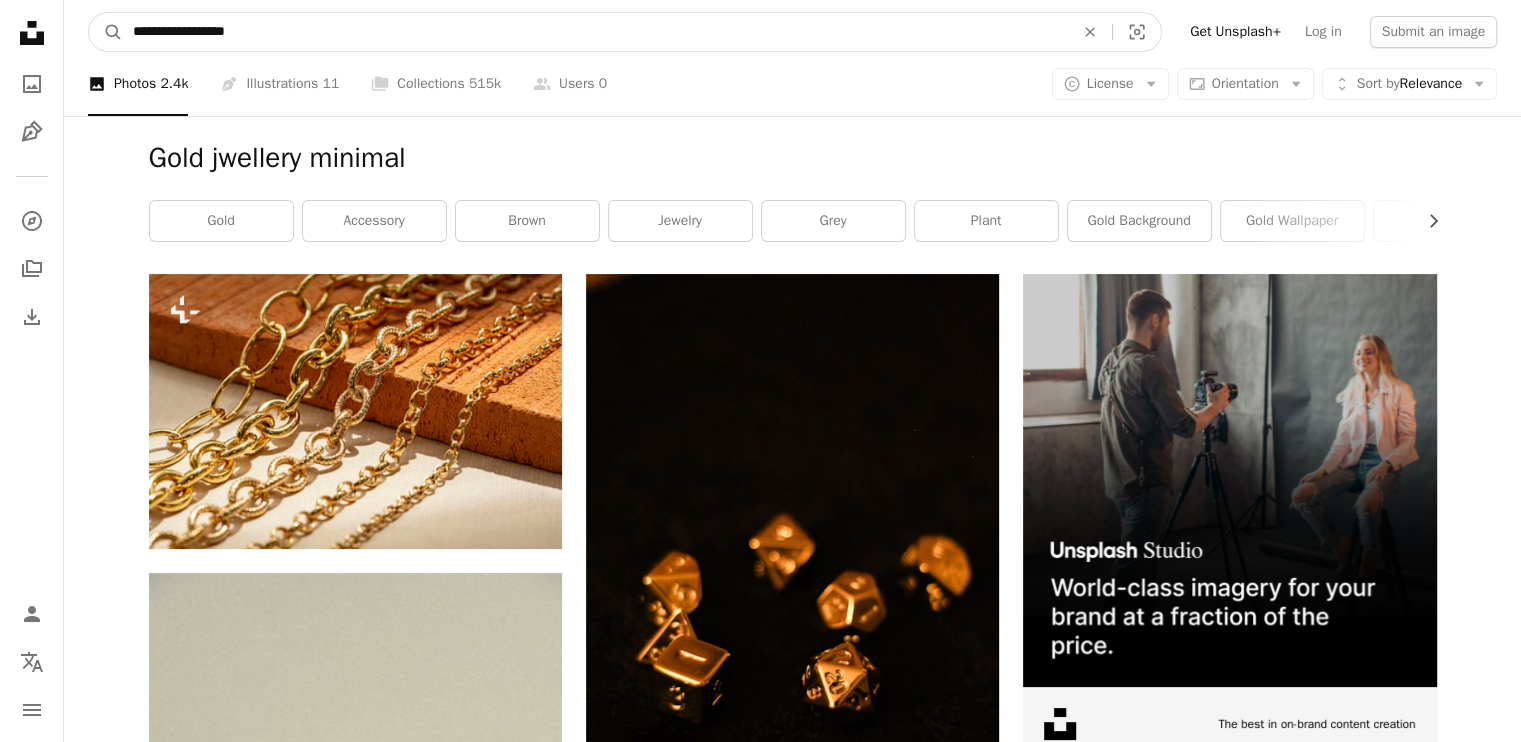 type on "**********" 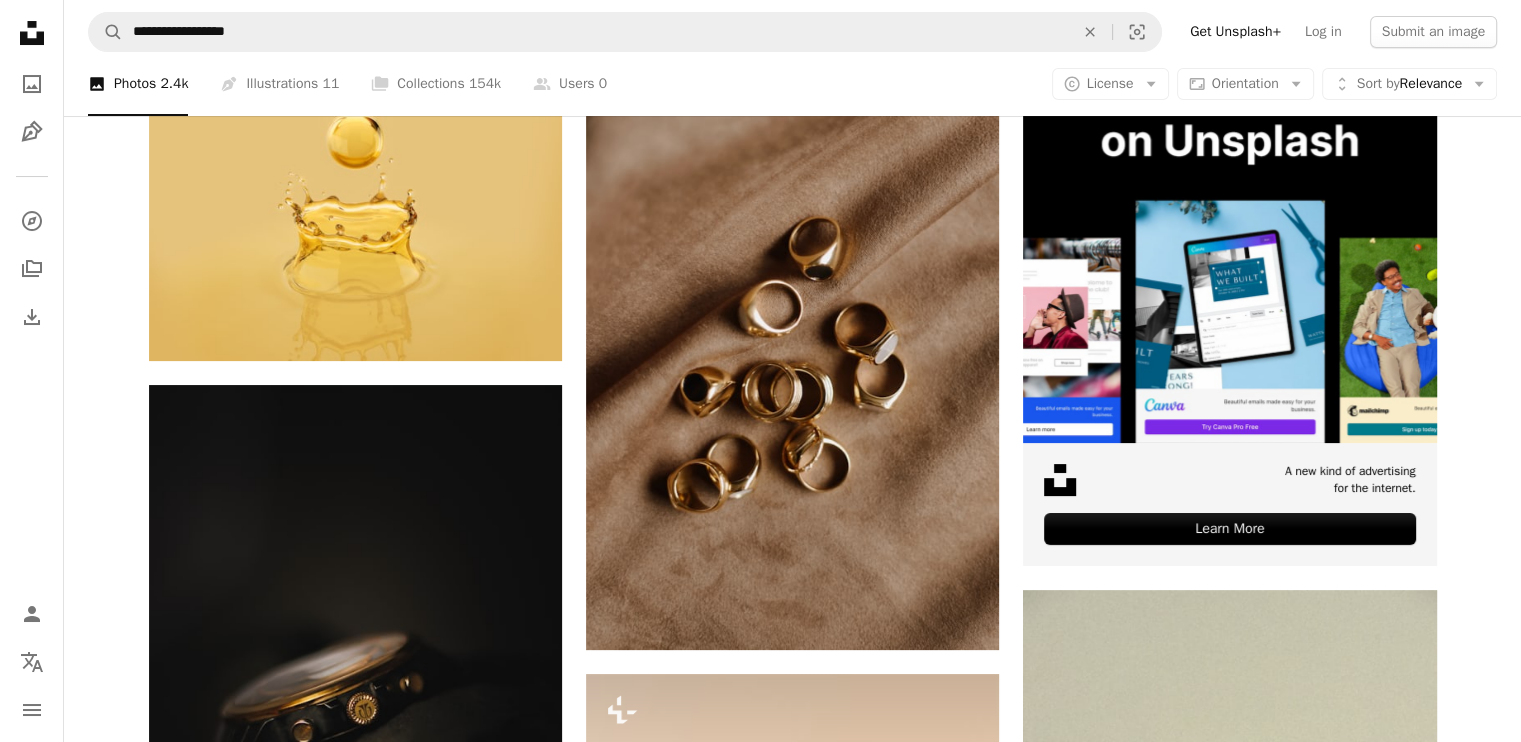 scroll, scrollTop: 0, scrollLeft: 0, axis: both 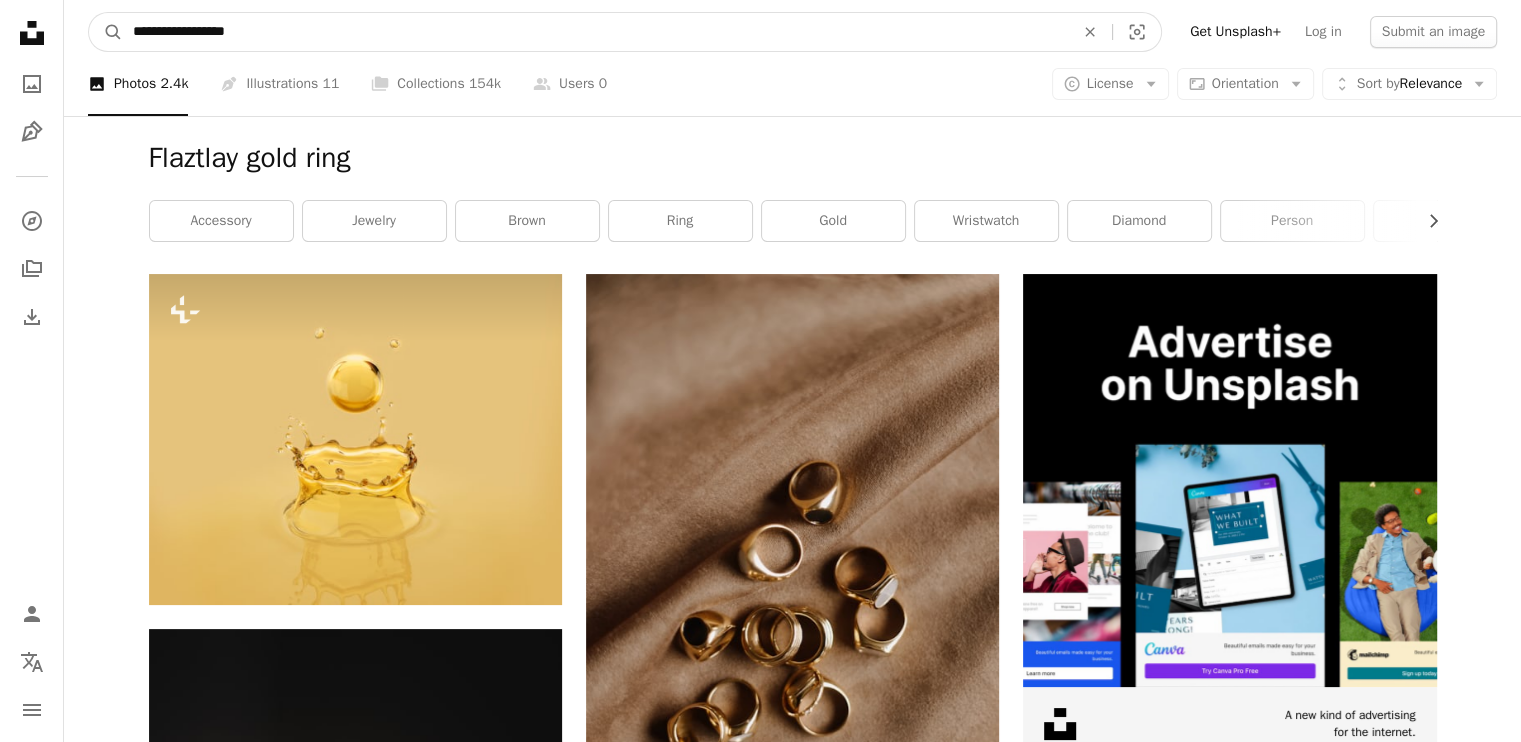 drag, startPoint x: 531, startPoint y: 33, endPoint x: 0, endPoint y: 21, distance: 531.13556 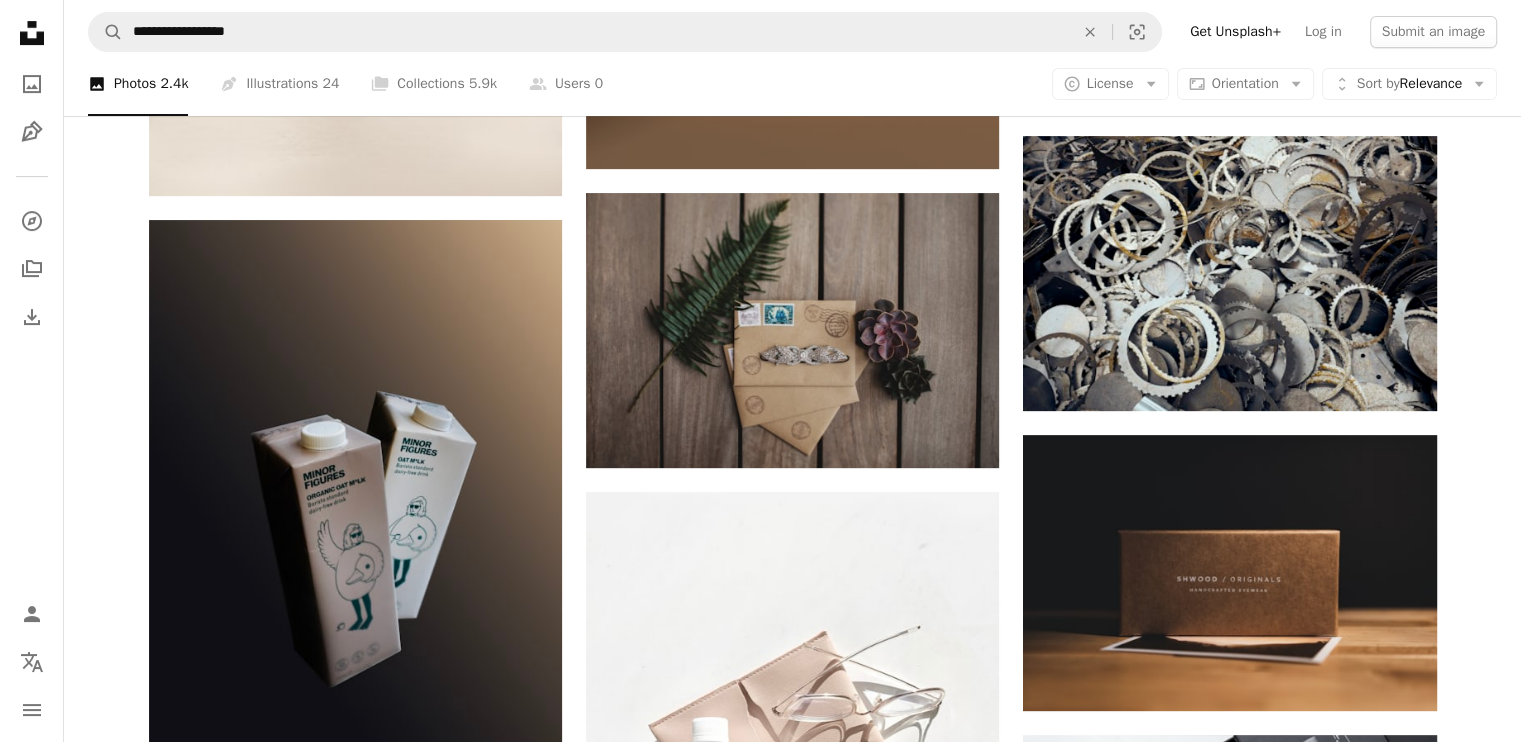 scroll, scrollTop: 700, scrollLeft: 0, axis: vertical 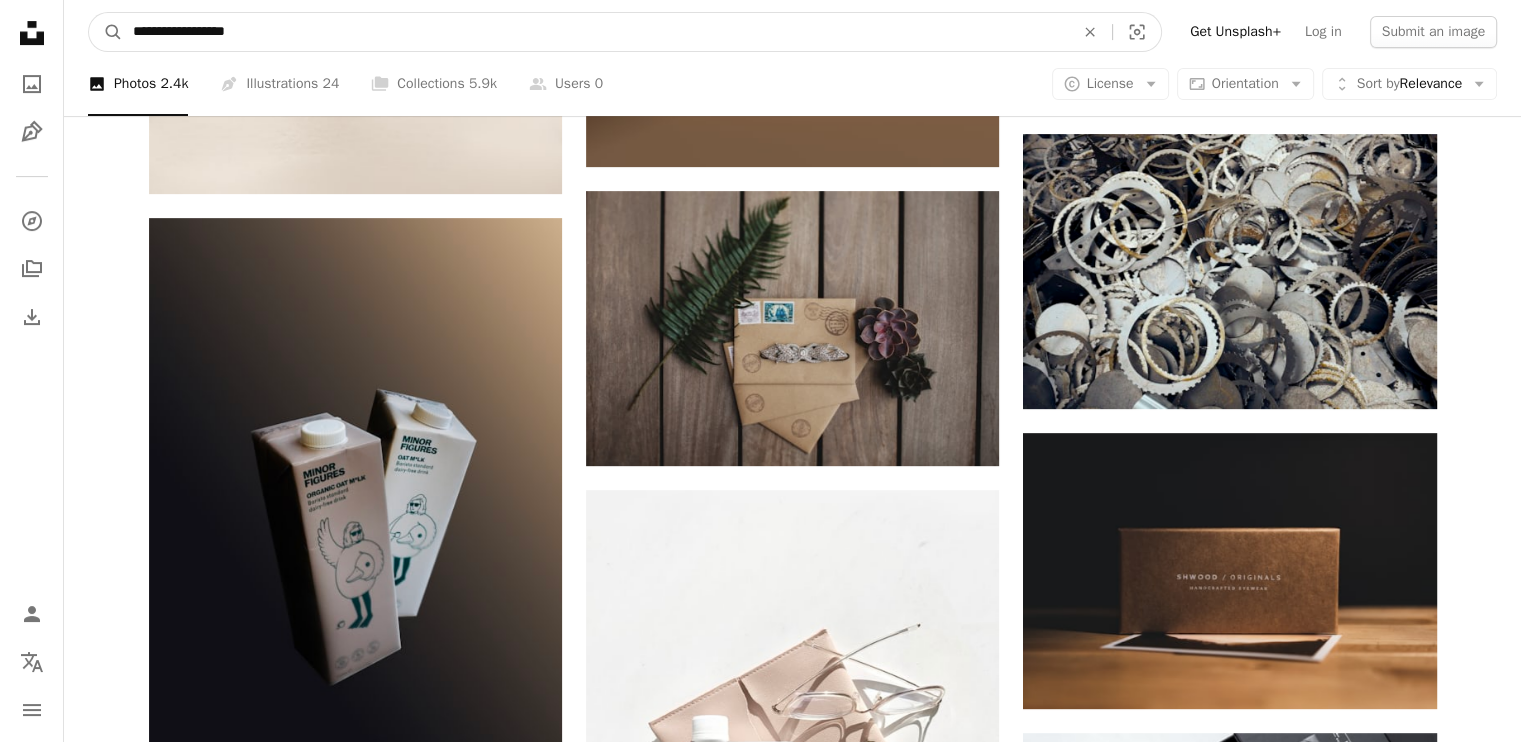 click on "**********" at bounding box center [595, 32] 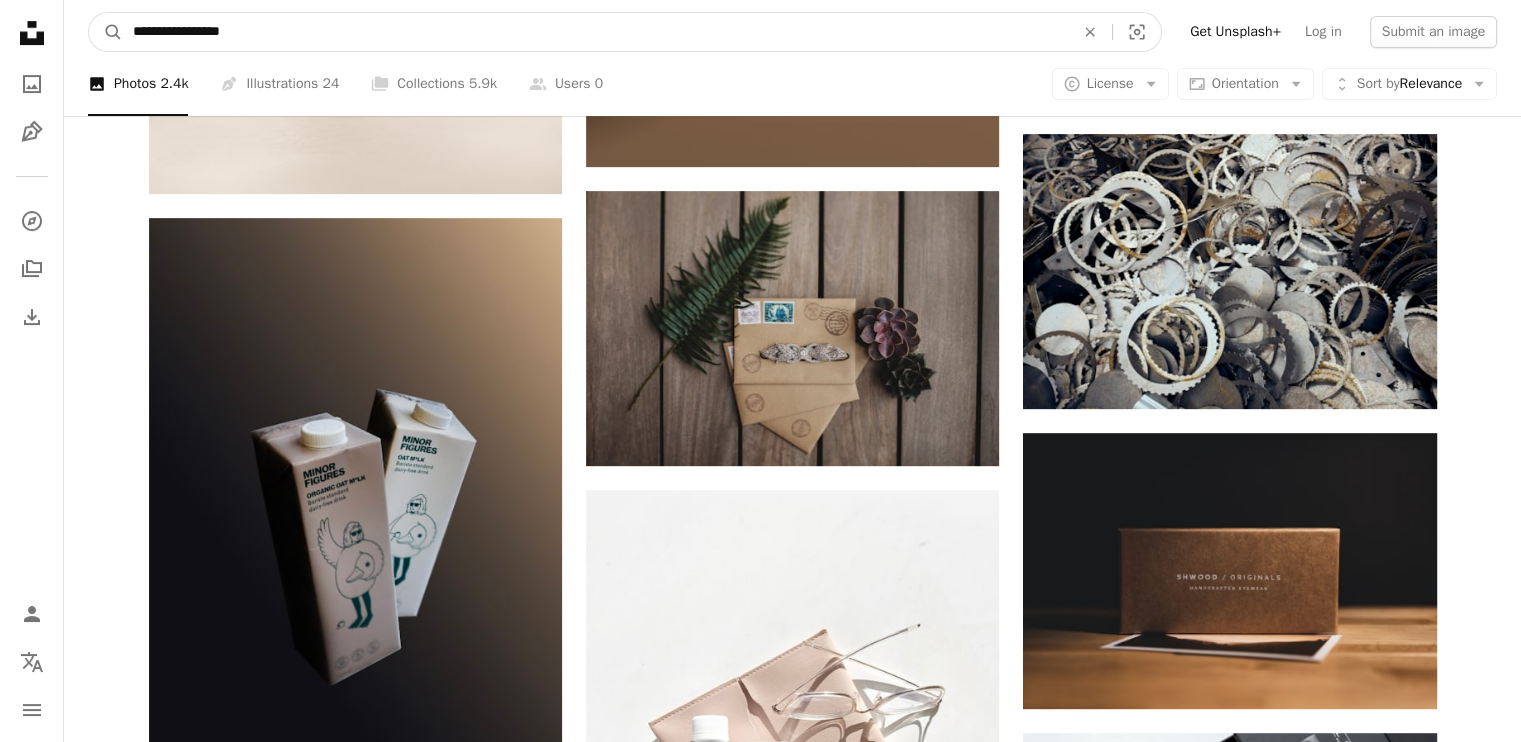 click on "A magnifying glass" at bounding box center (106, 32) 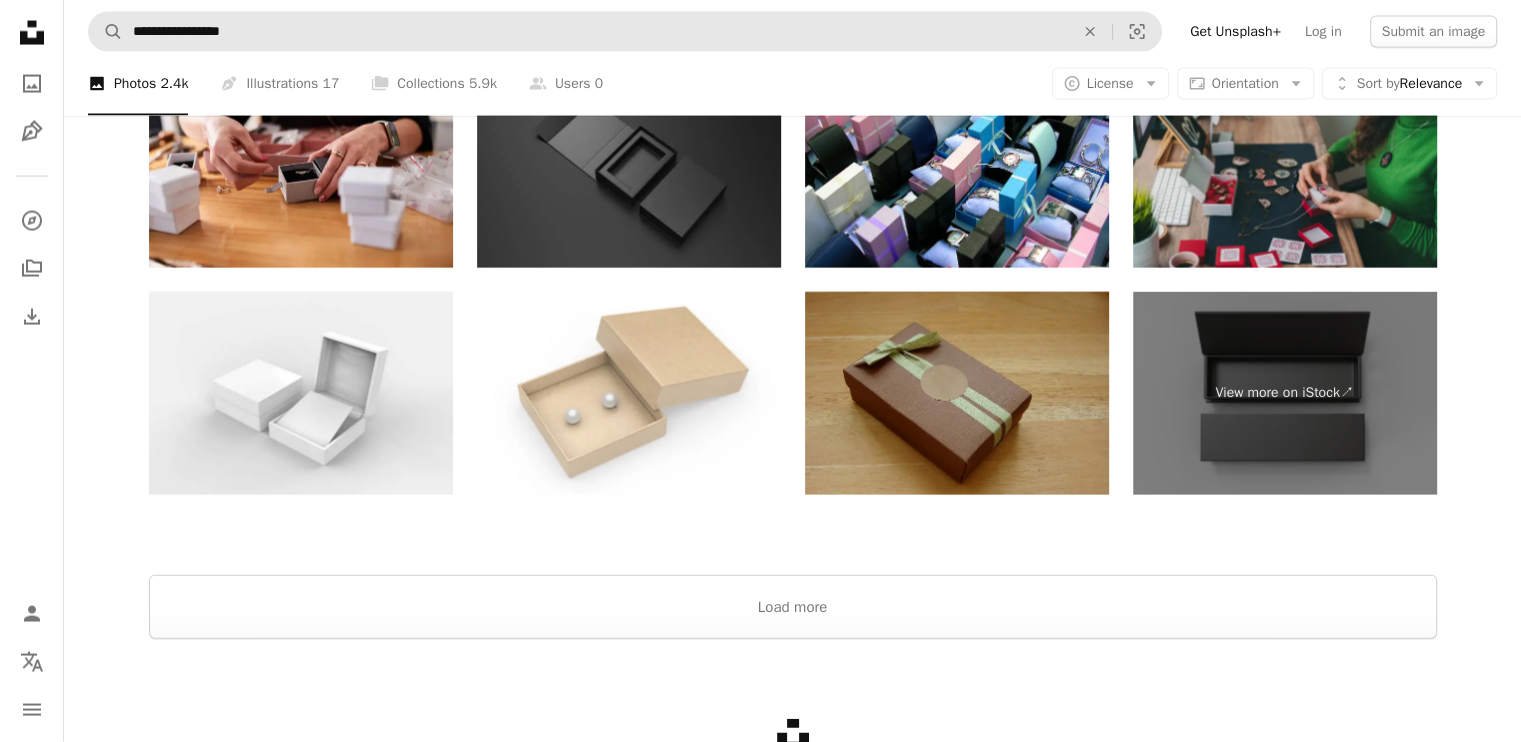 scroll, scrollTop: 4228, scrollLeft: 0, axis: vertical 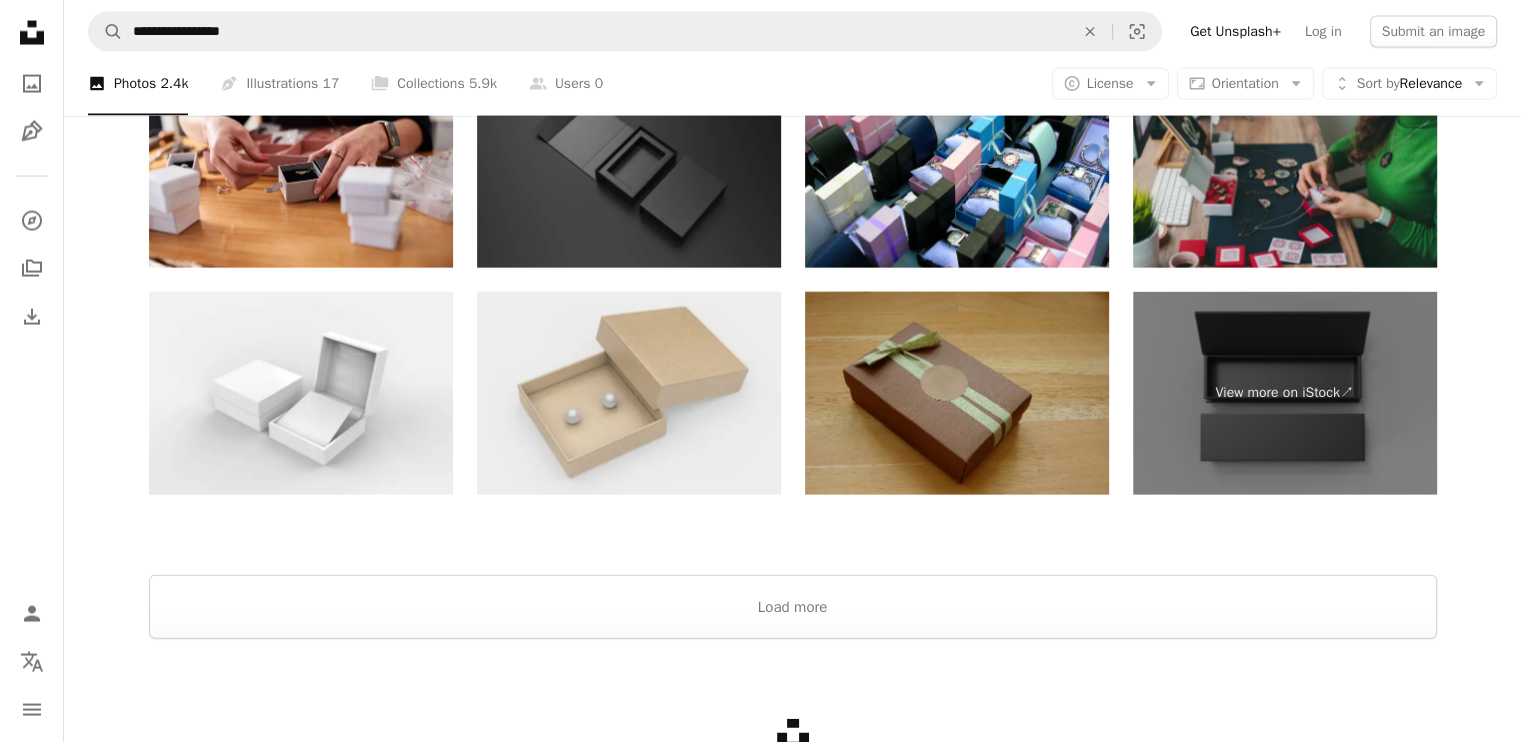click at bounding box center [629, 393] 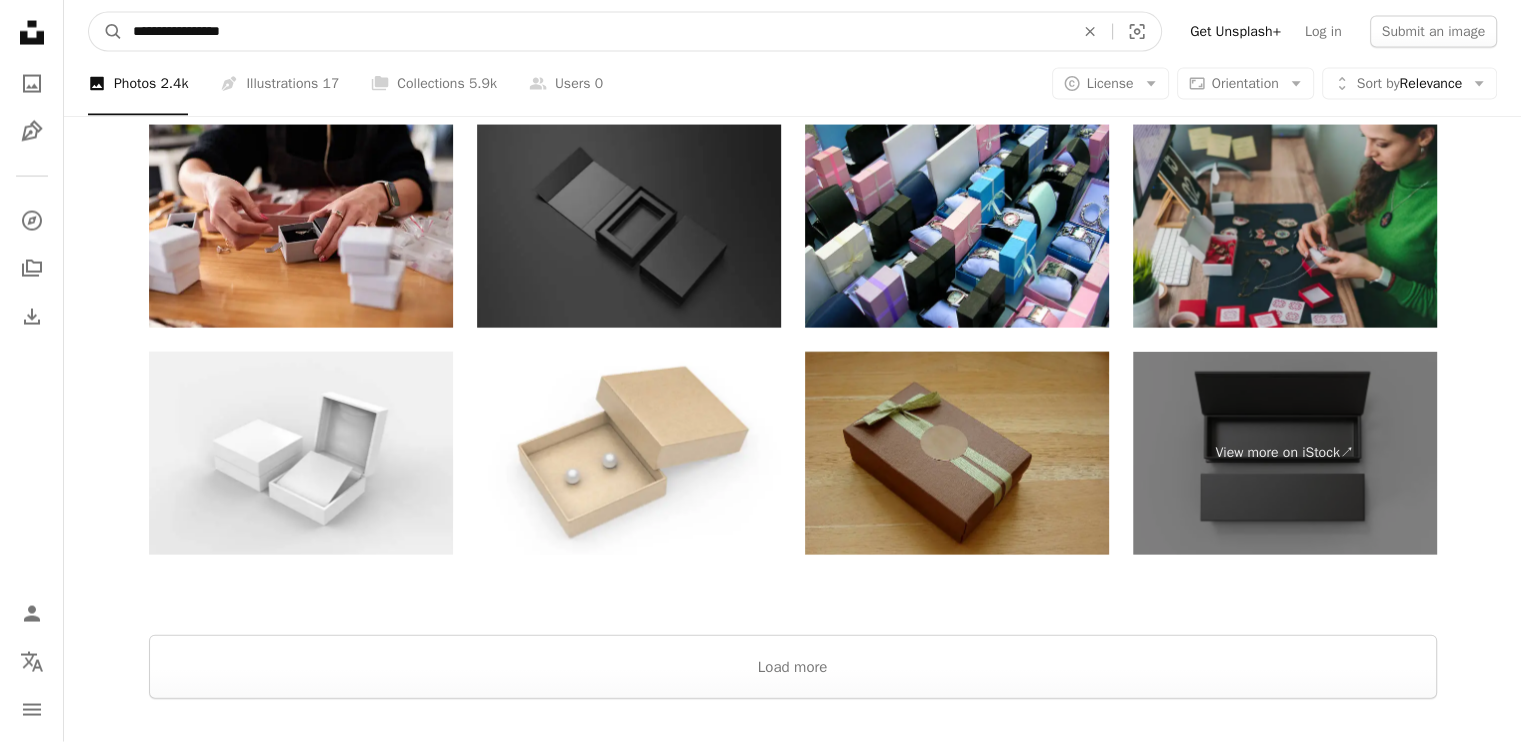 drag, startPoint x: 391, startPoint y: 32, endPoint x: 0, endPoint y: 10, distance: 391.61844 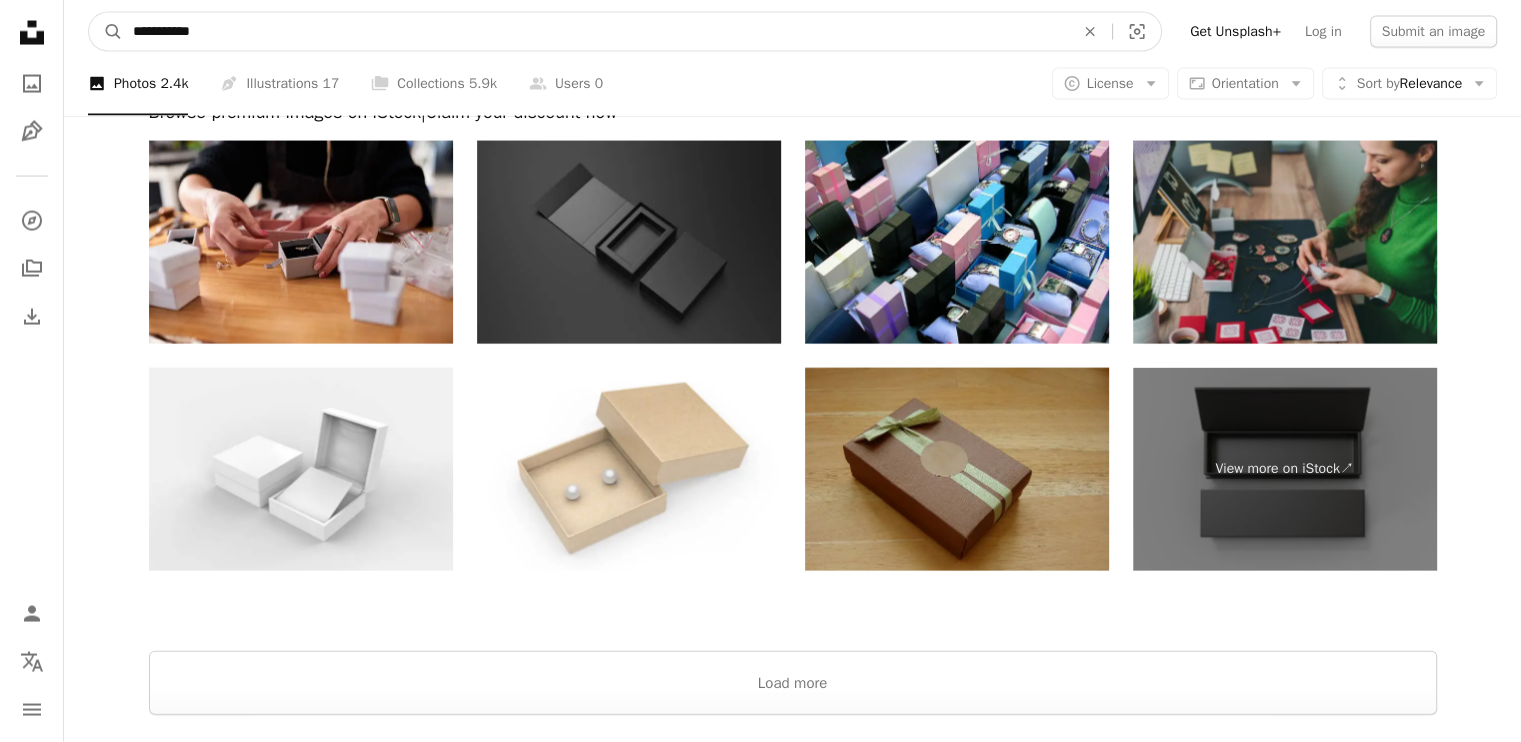 type on "**********" 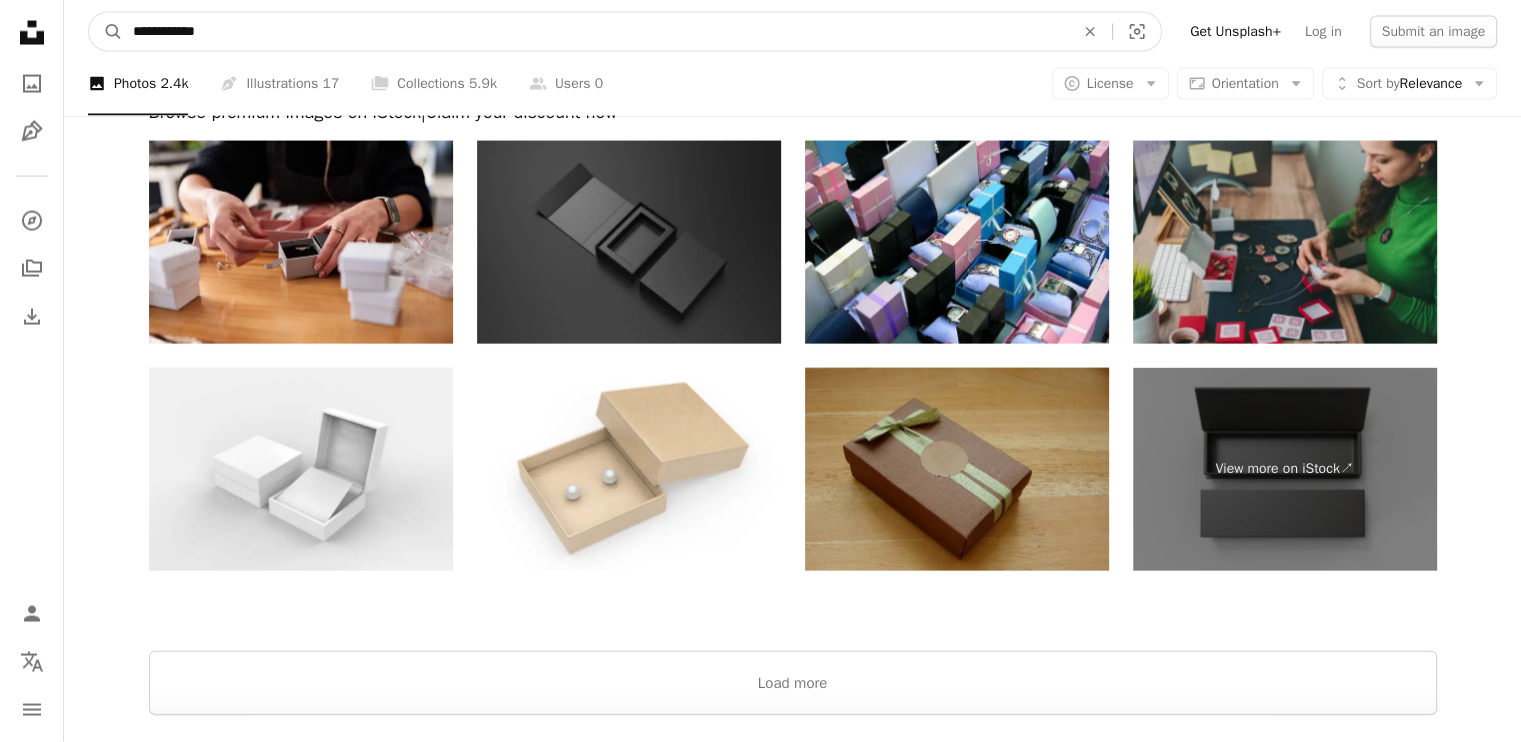 click on "A magnifying glass" at bounding box center [106, 32] 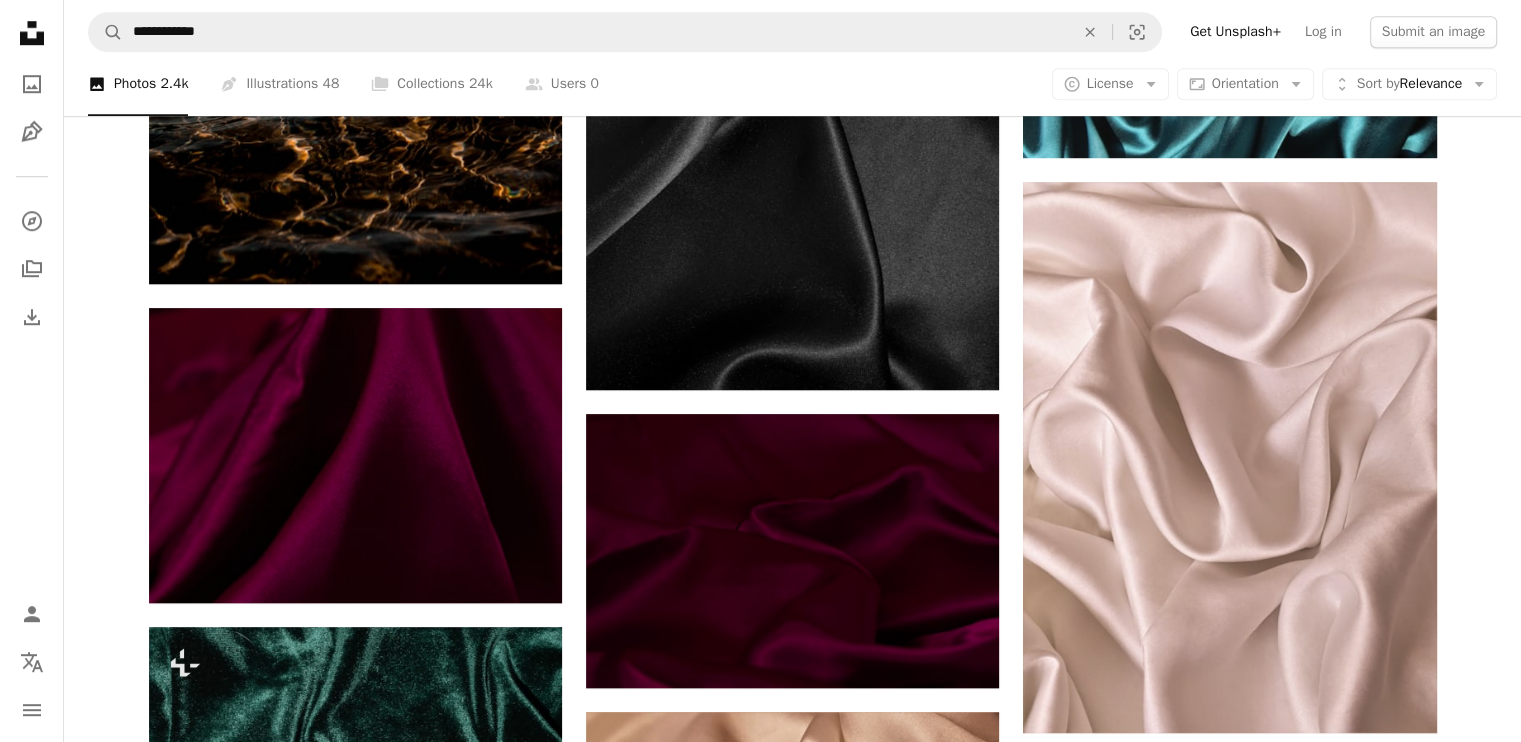 scroll, scrollTop: 1602, scrollLeft: 0, axis: vertical 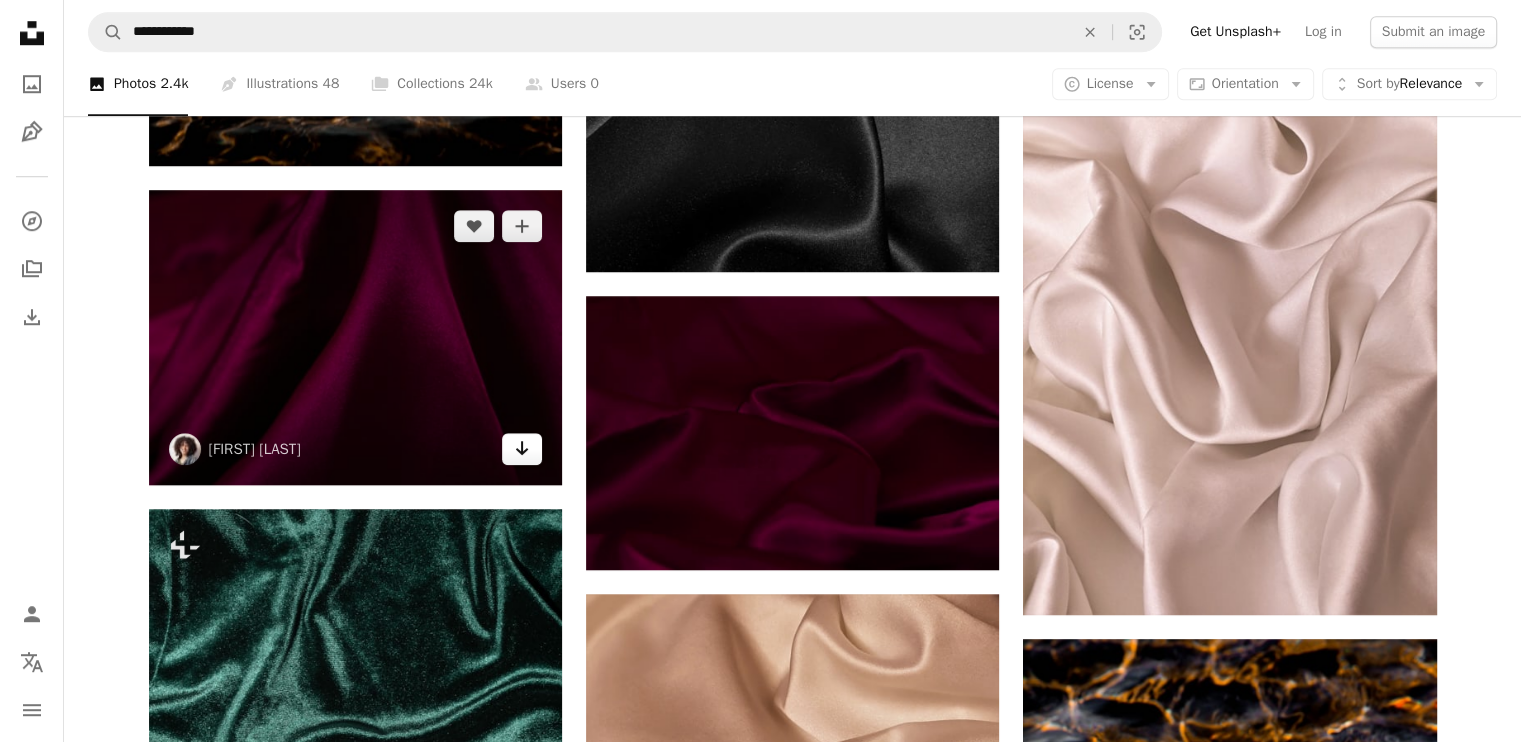click on "Arrow pointing down" at bounding box center [522, 449] 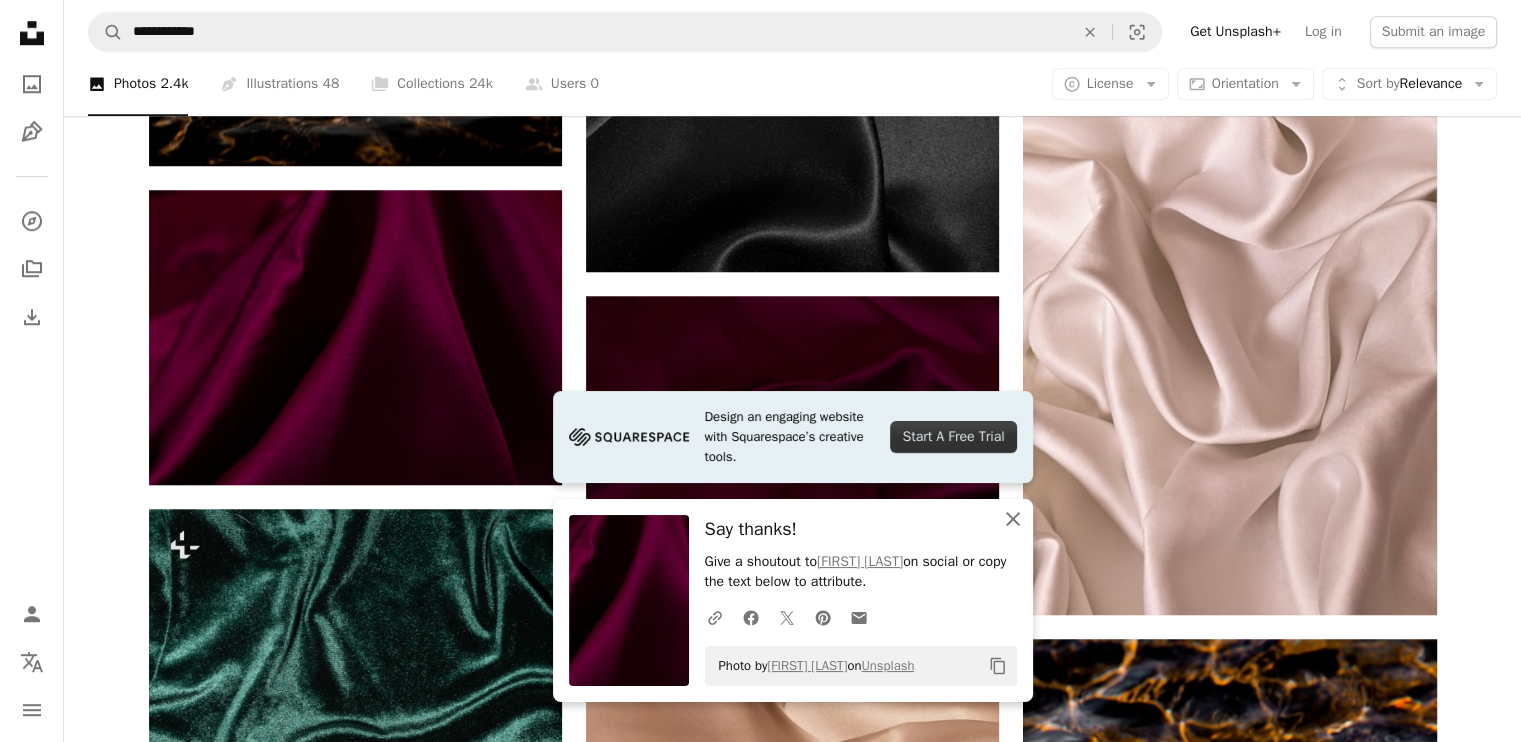 click on "An X shape" 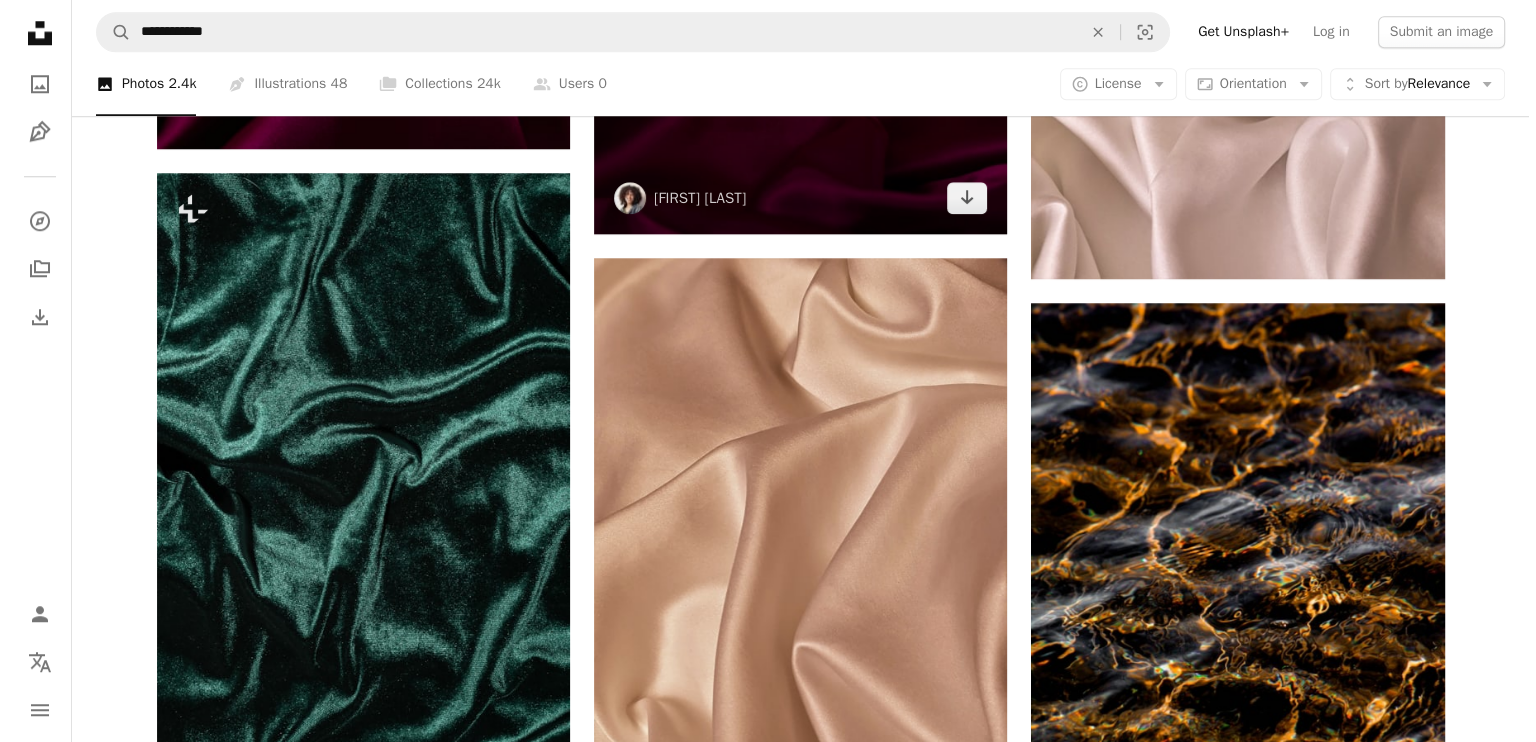 scroll, scrollTop: 1939, scrollLeft: 0, axis: vertical 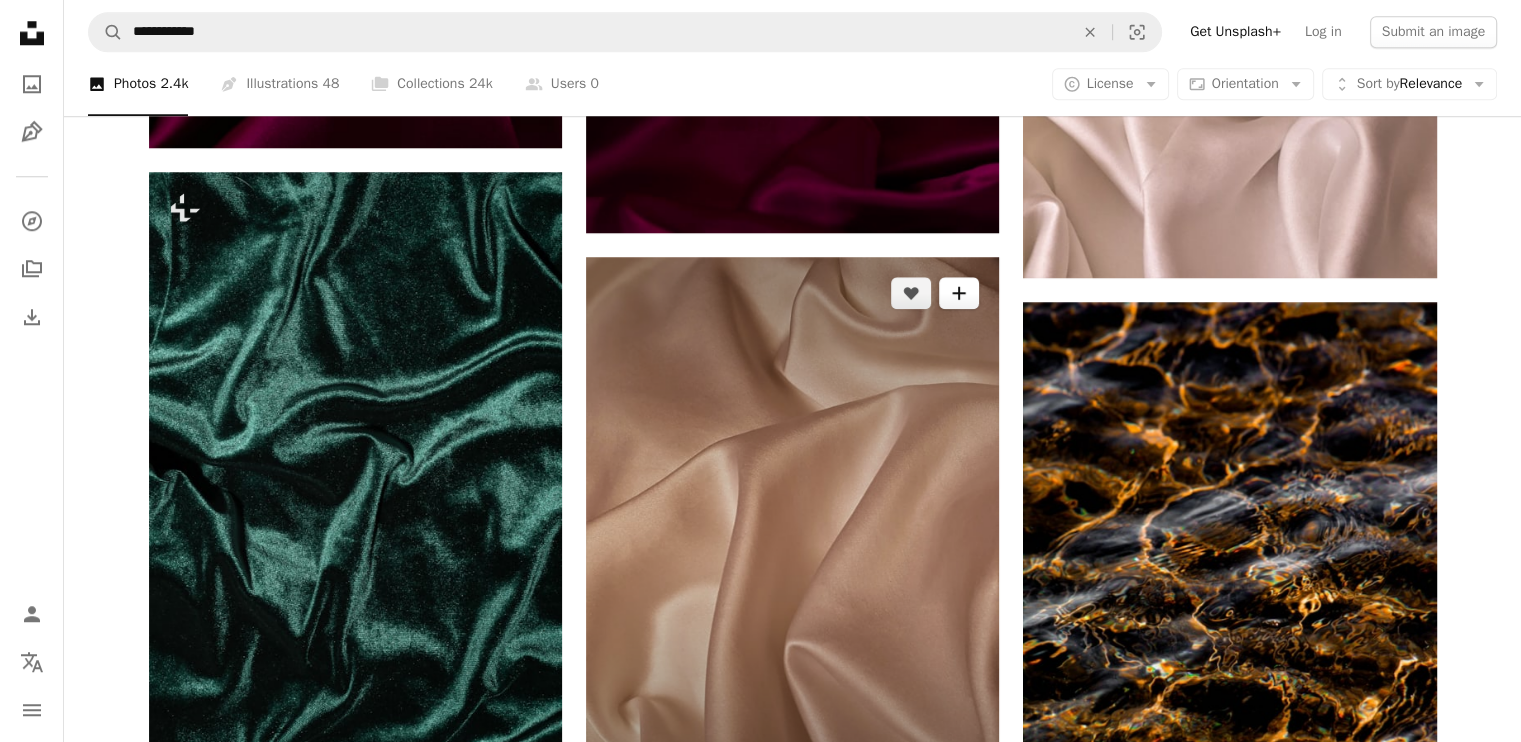 click on "A plus sign" 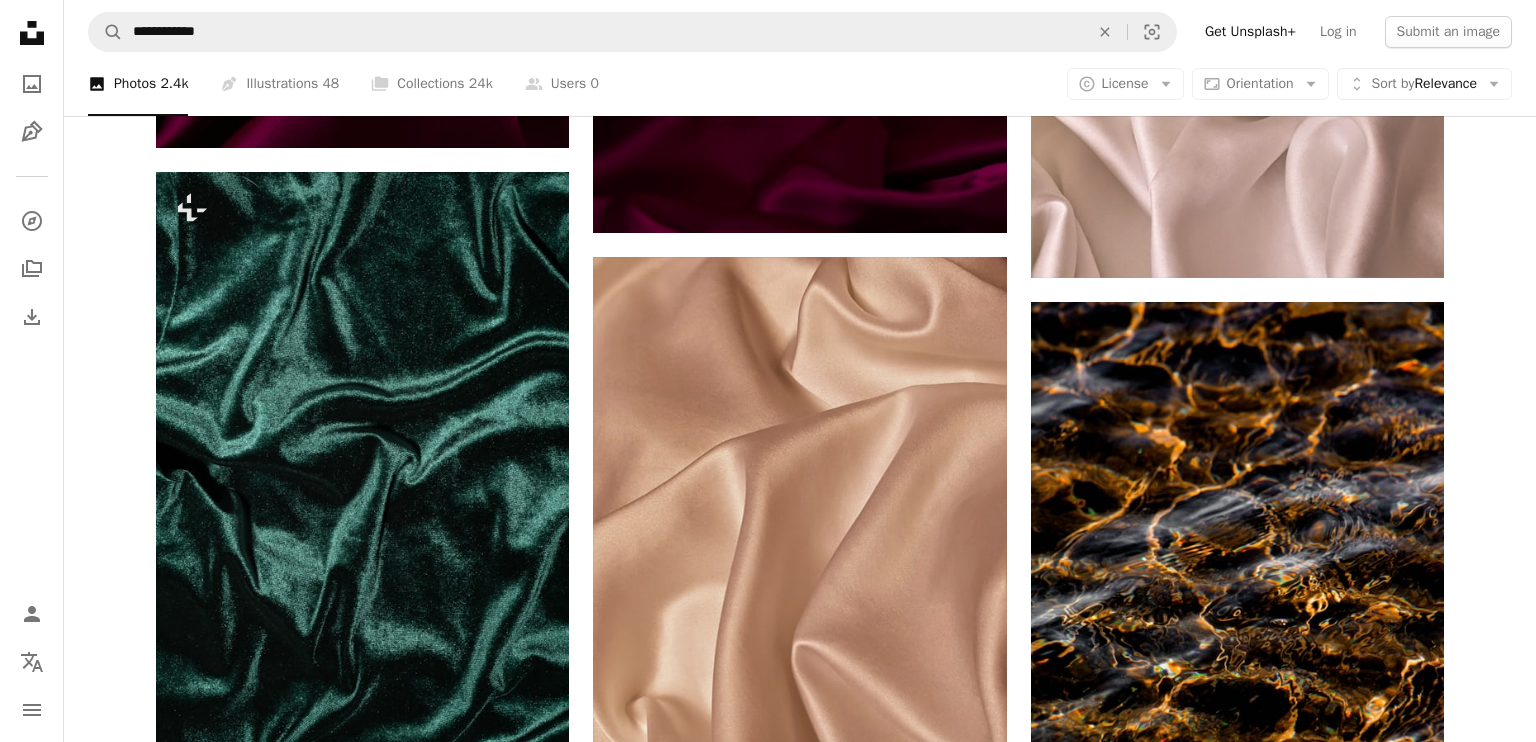 scroll, scrollTop: 98, scrollLeft: 0, axis: vertical 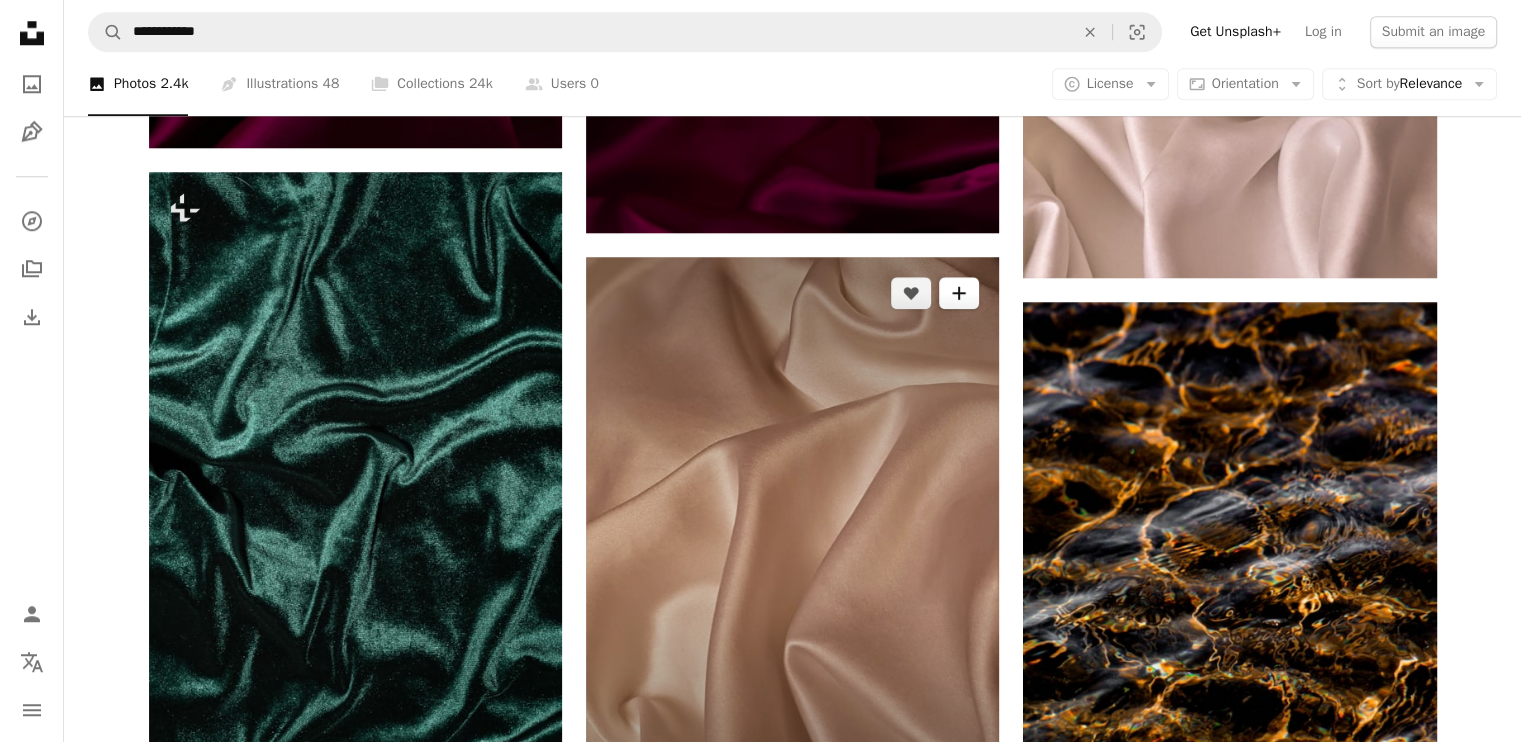 click on "A plus sign" 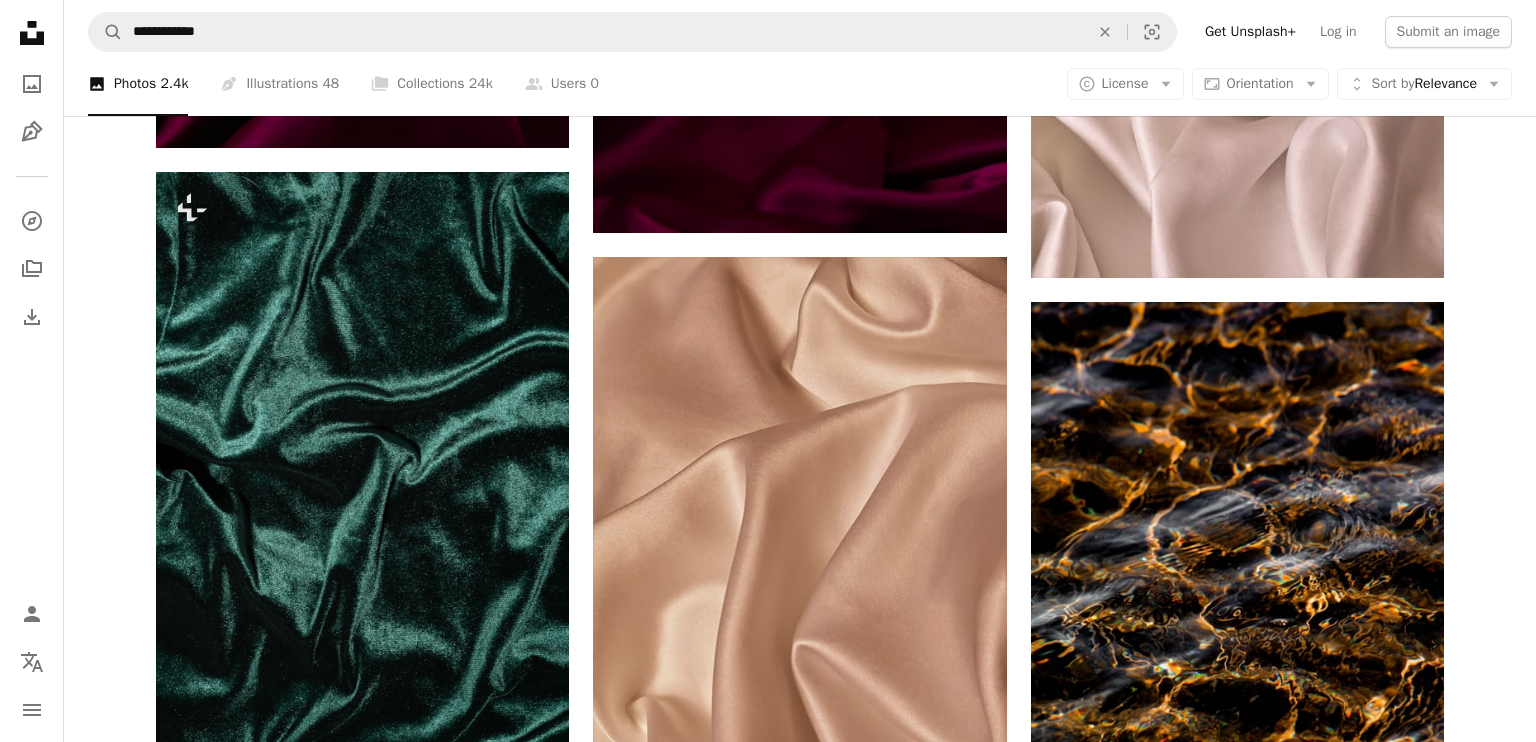 click on "First name" at bounding box center (795, 3398) 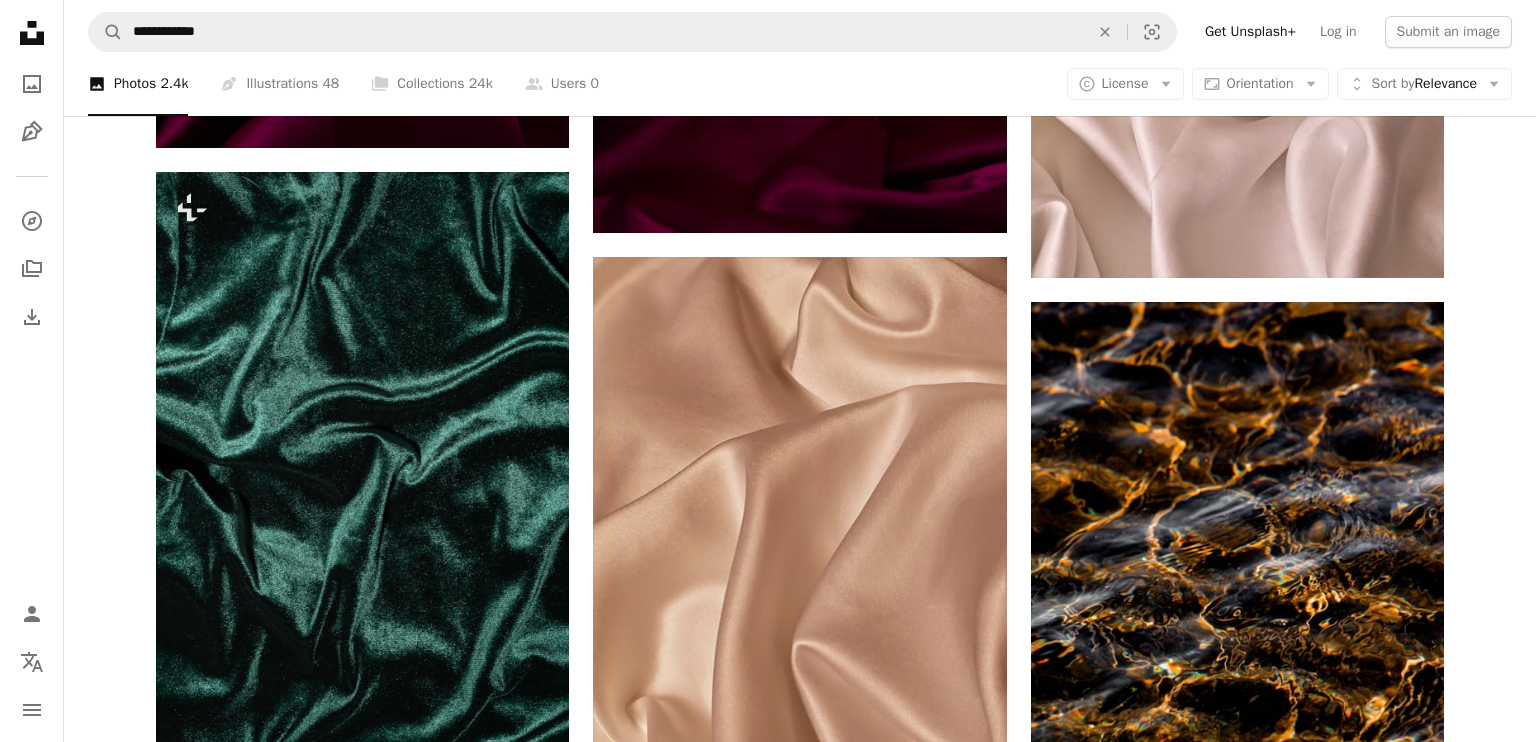 type on "****" 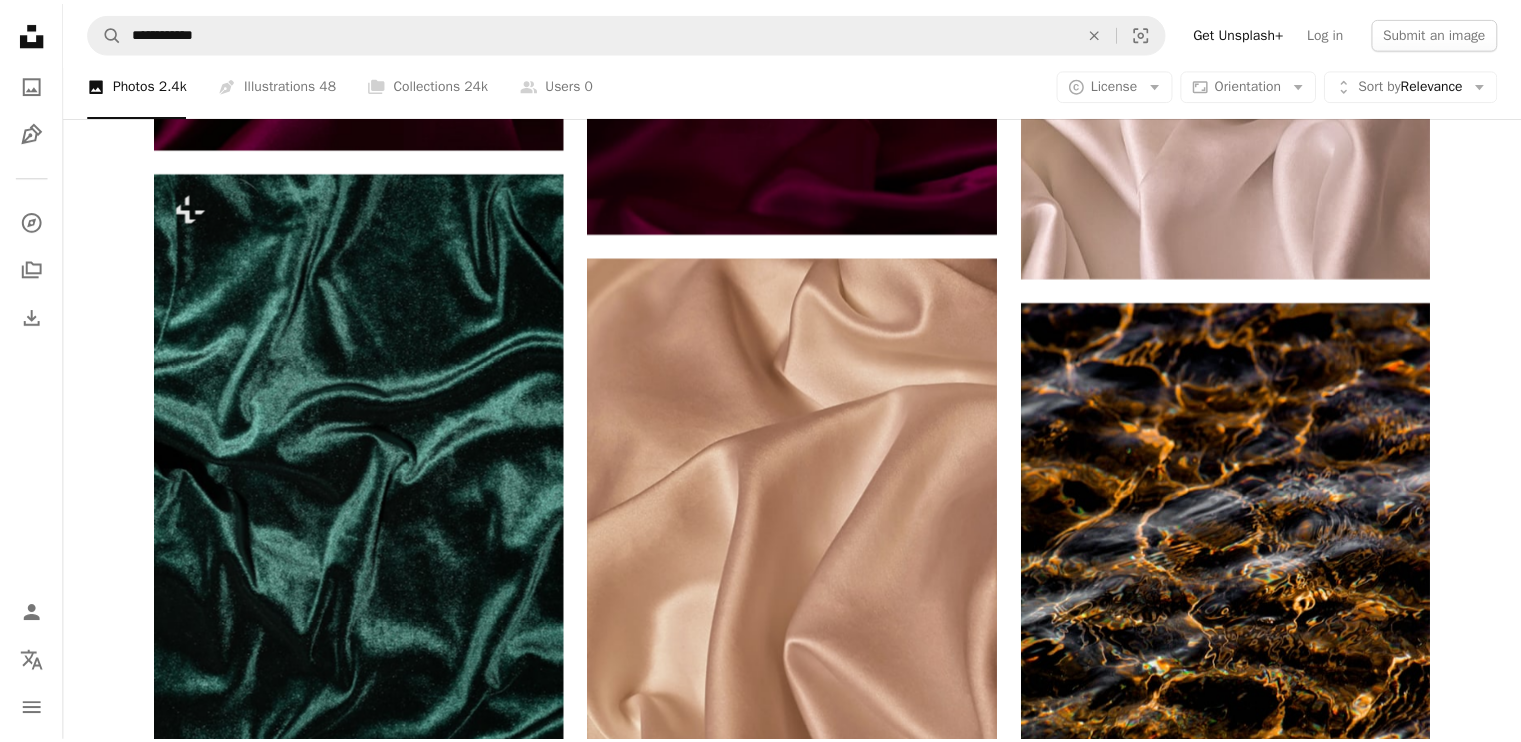 scroll, scrollTop: 0, scrollLeft: 0, axis: both 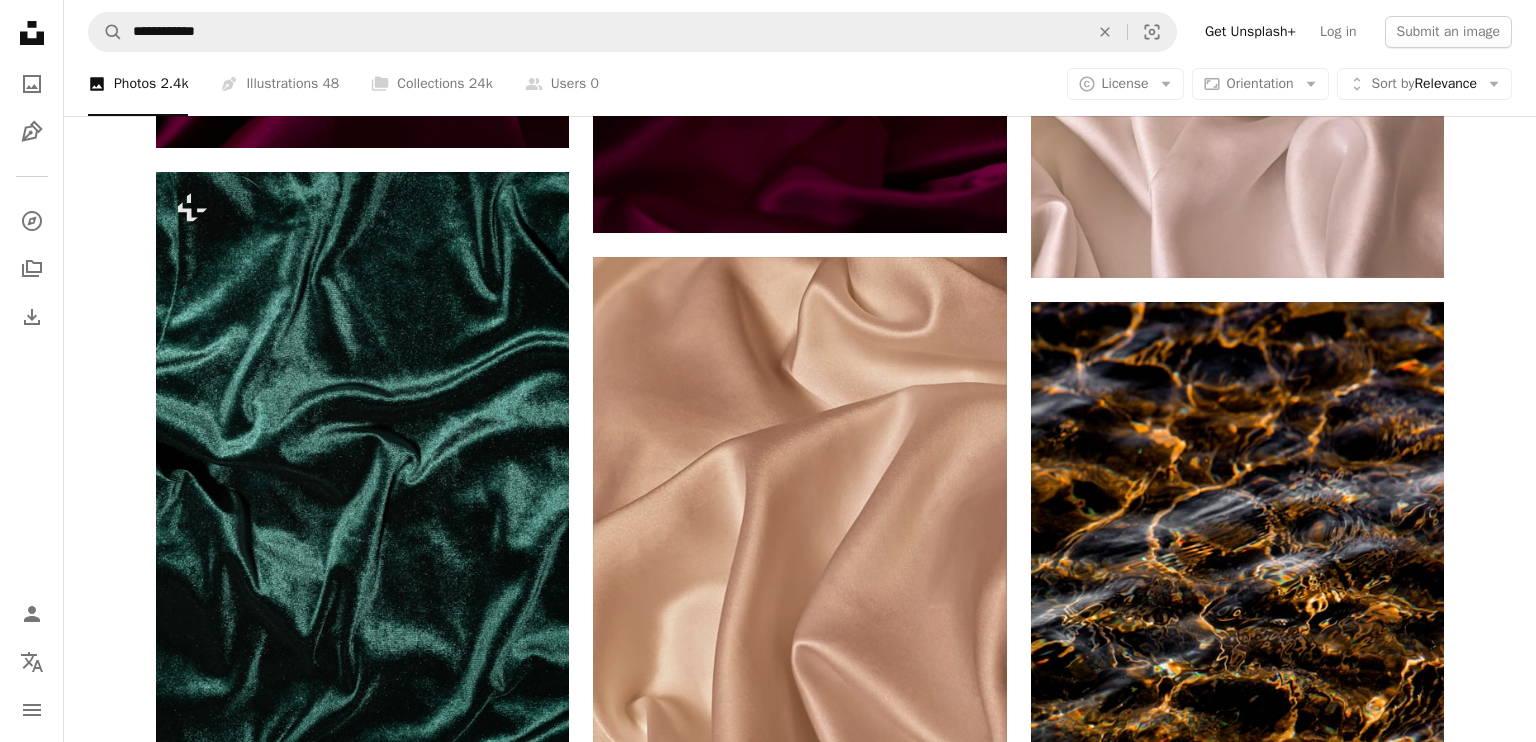click on "An X shape Join Unsplash Already have an account? Login First name [FIRST] Last name [LAST] Email [EMAIL] Username (only letters, numbers and underscores) [USERNAME] Password (min. 8 char) [PASSWORD] Join By joining, you agree to the Terms and Privacy Policy." at bounding box center (768, 3473) 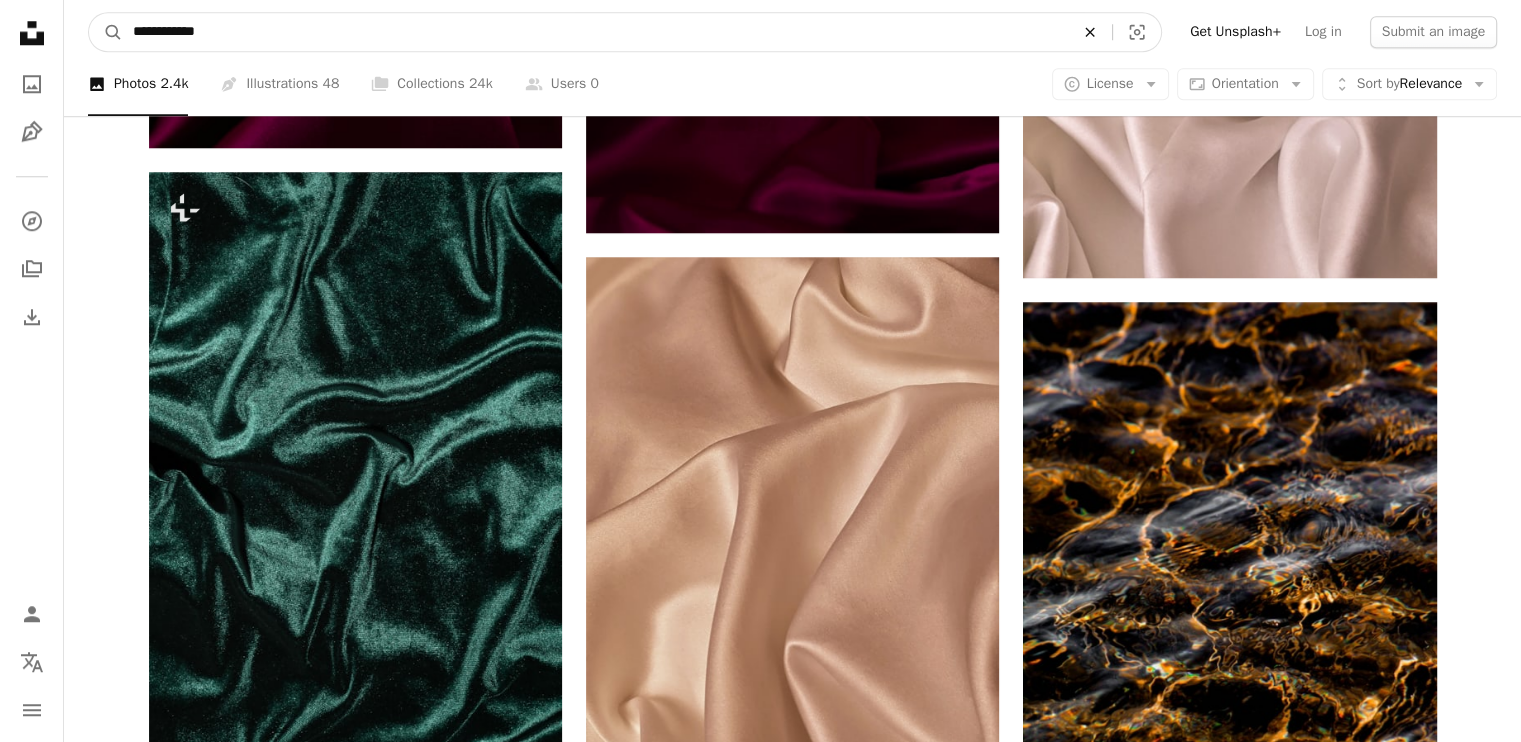 click on "An X shape" 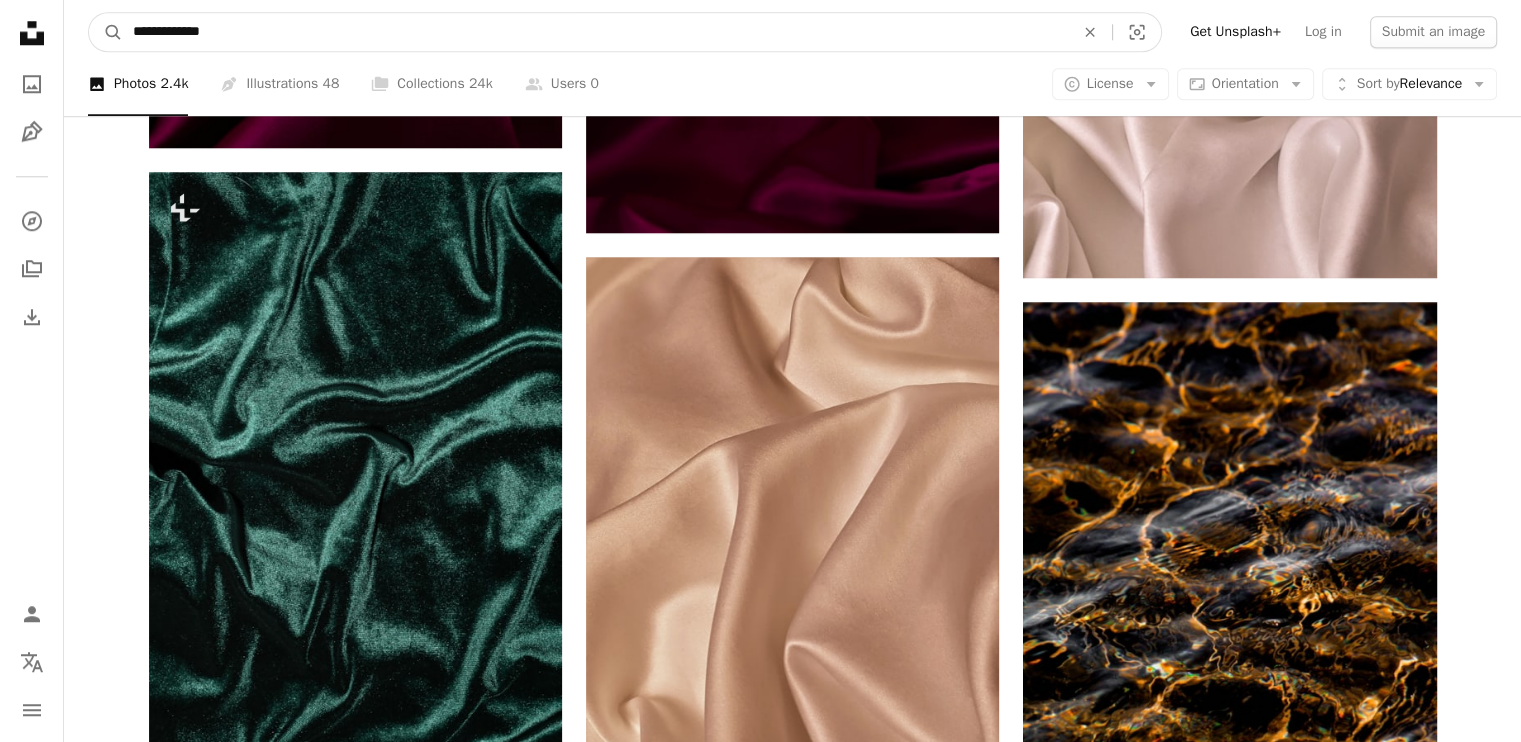 type on "**********" 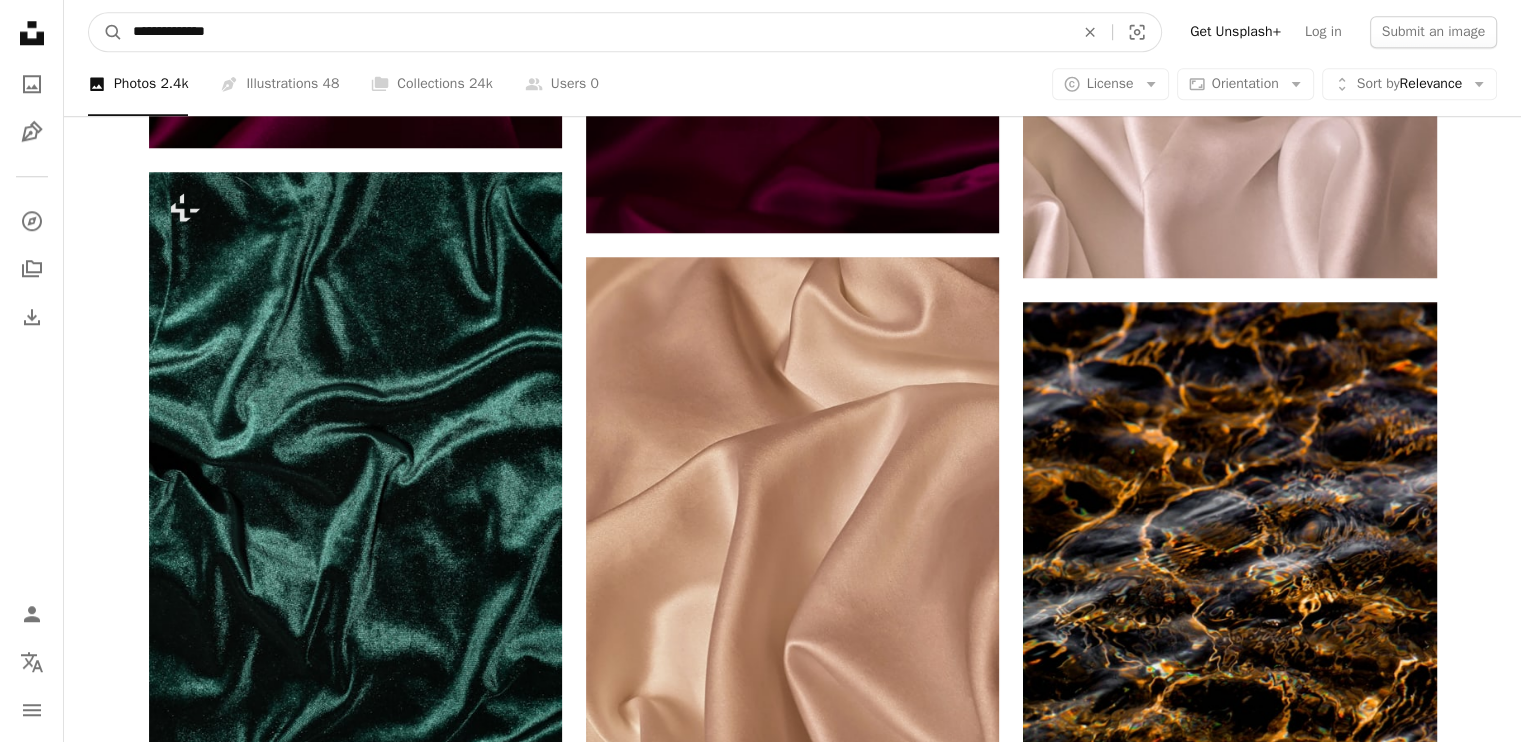 click on "A magnifying glass" at bounding box center [106, 32] 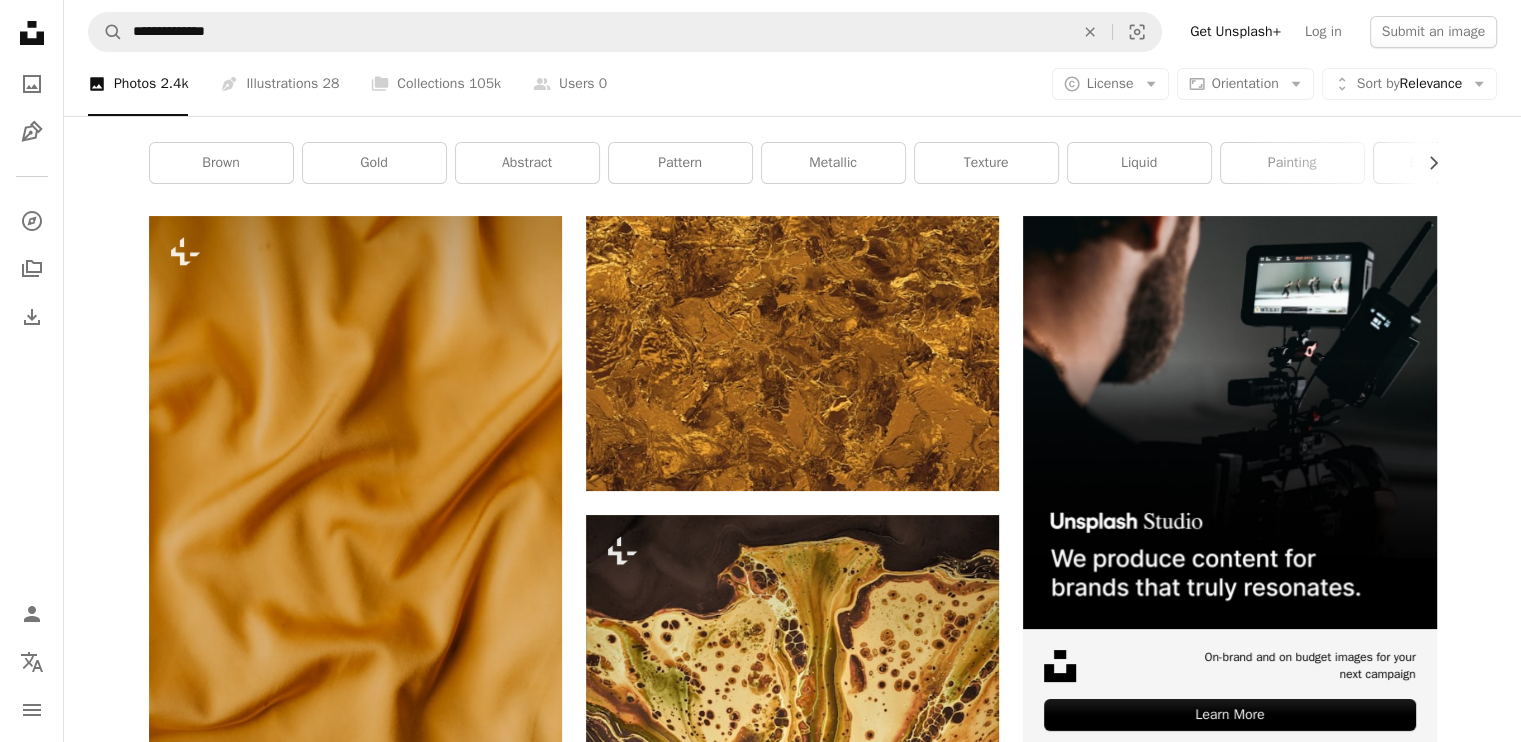 scroll, scrollTop: 50, scrollLeft: 0, axis: vertical 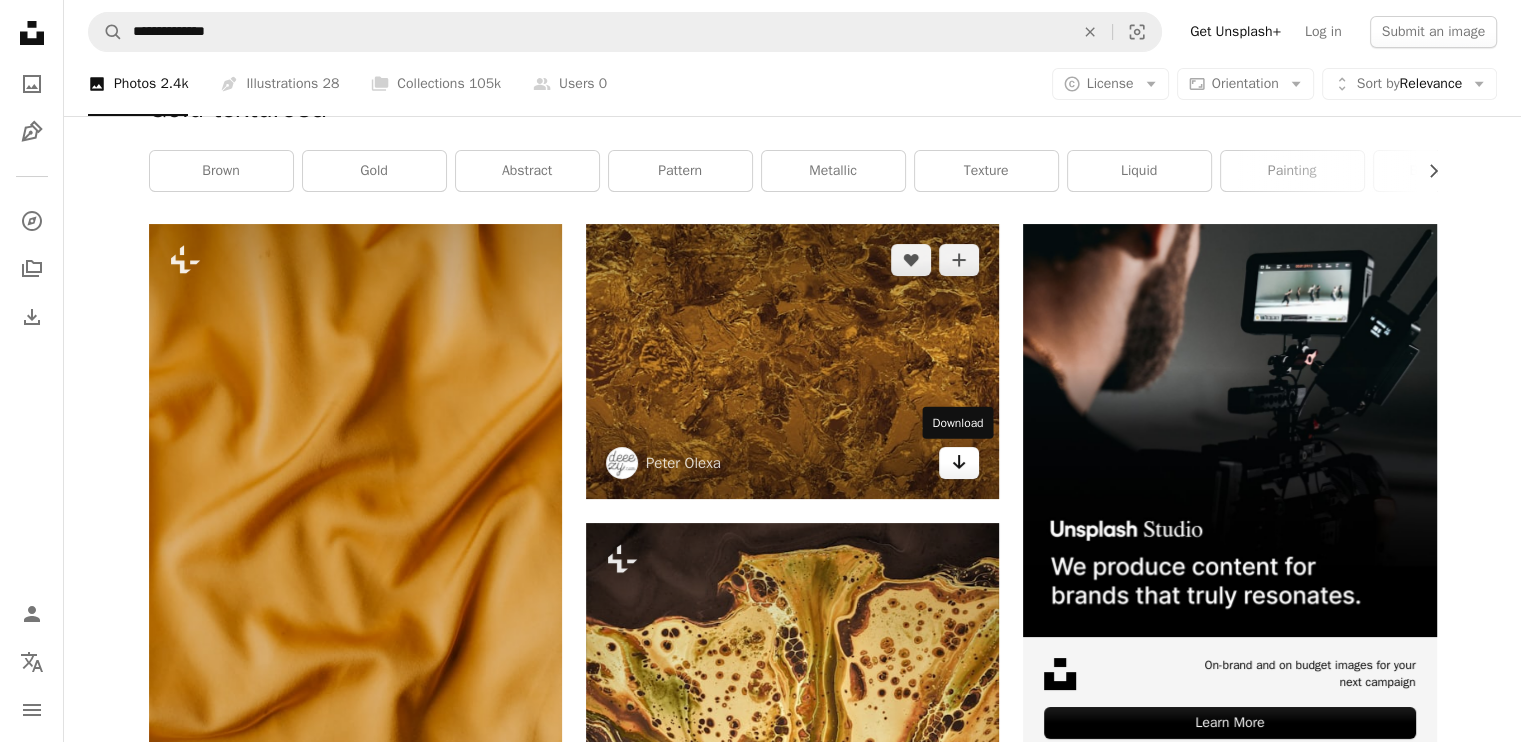 click on "Arrow pointing down" 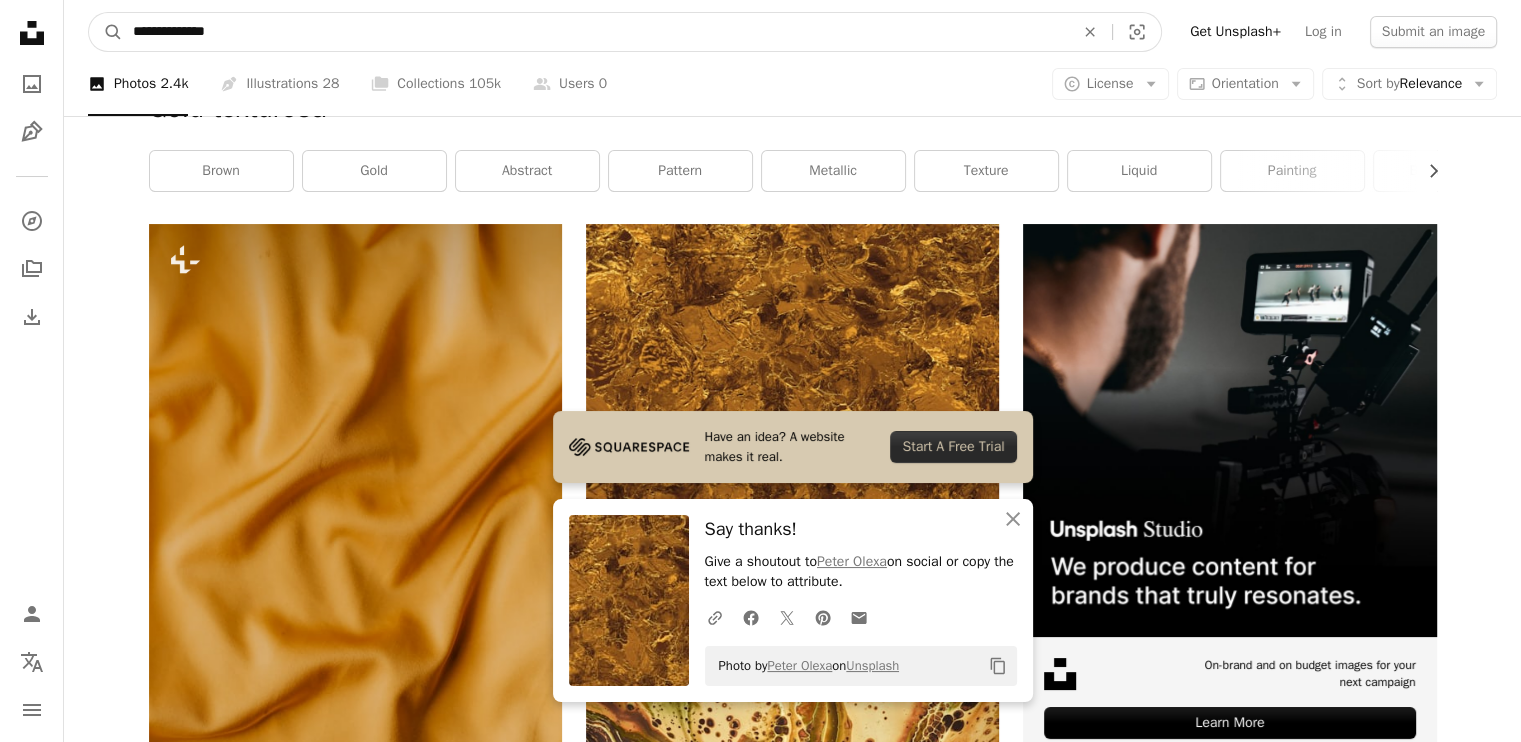 scroll, scrollTop: 41, scrollLeft: 0, axis: vertical 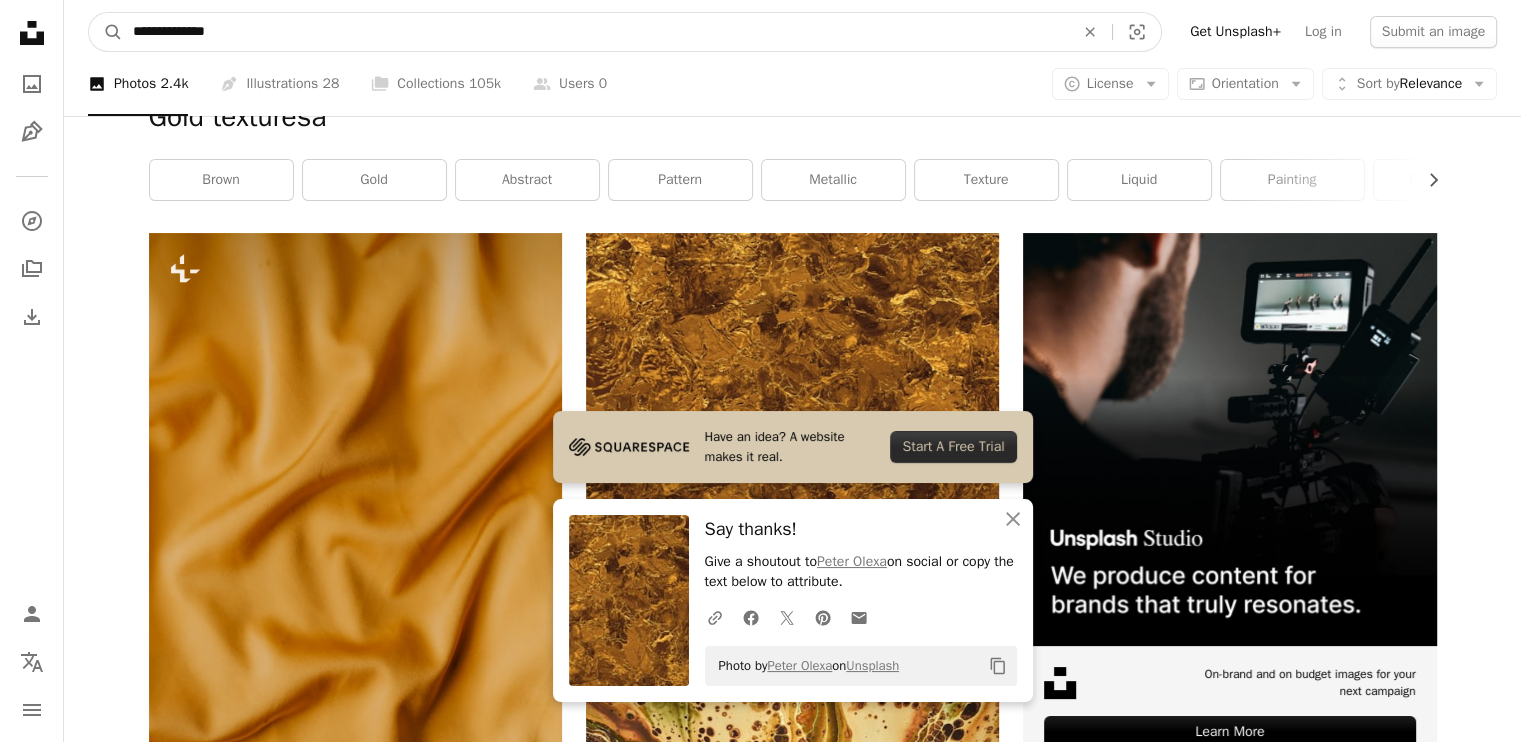 drag, startPoint x: 477, startPoint y: 23, endPoint x: 0, endPoint y: 51, distance: 477.8211 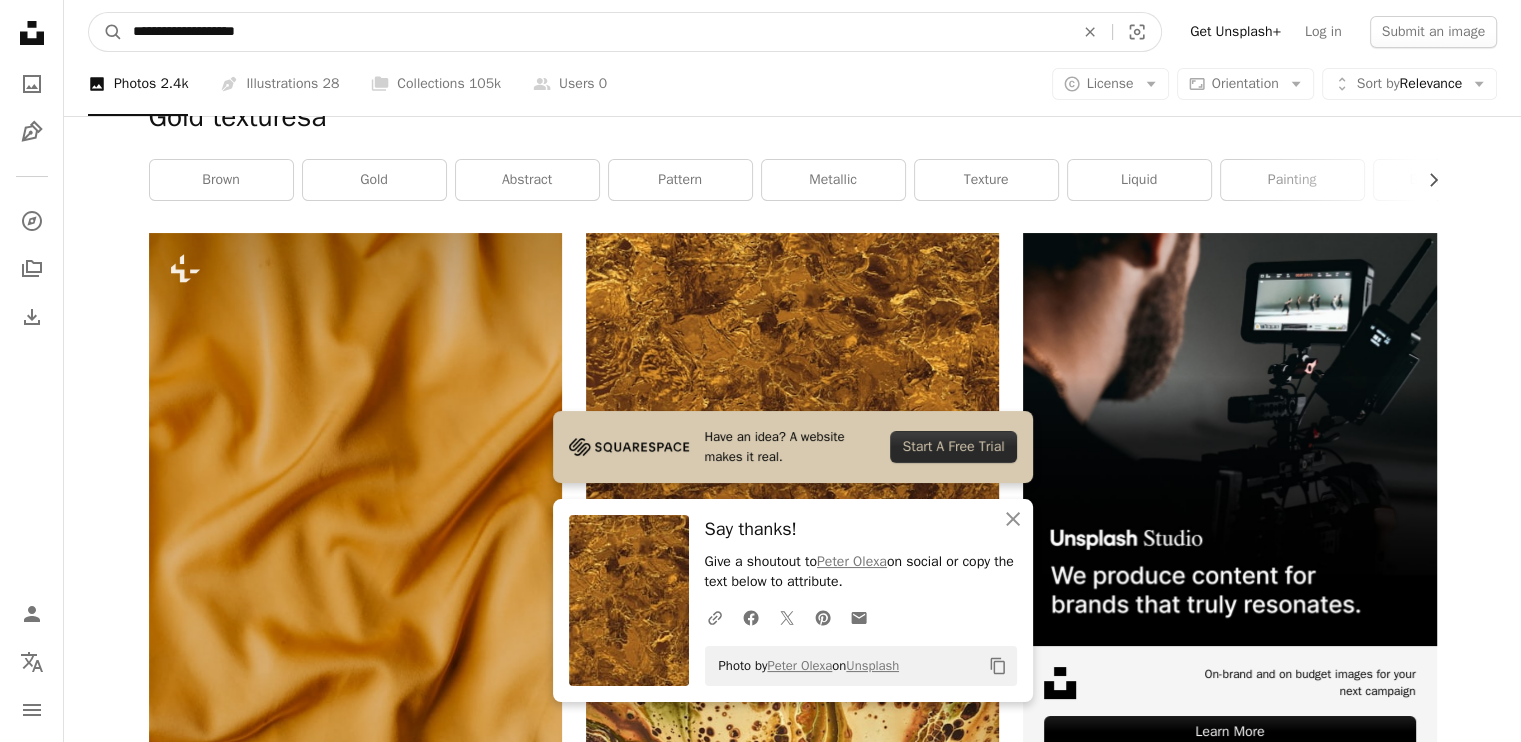 type on "**********" 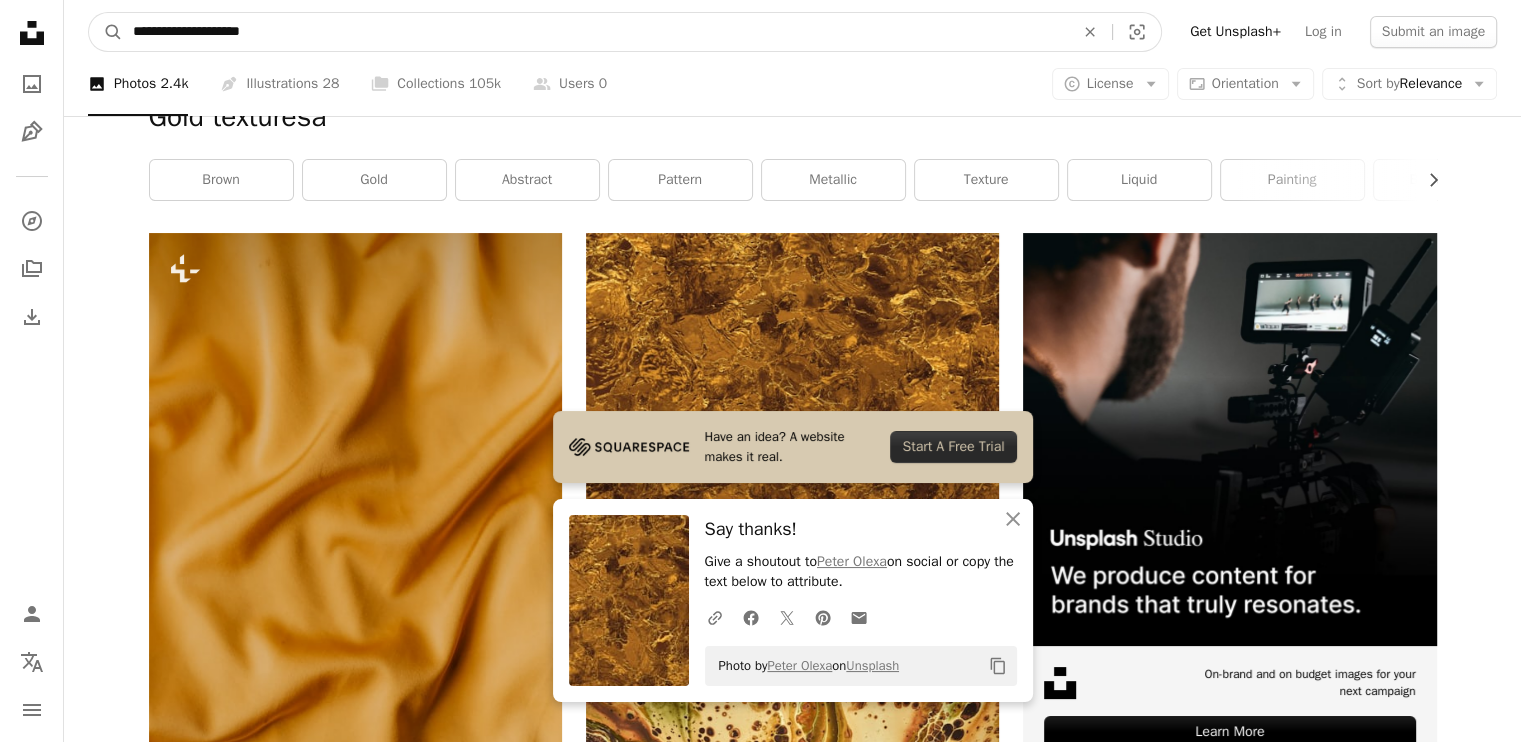 click on "A magnifying glass" at bounding box center [106, 32] 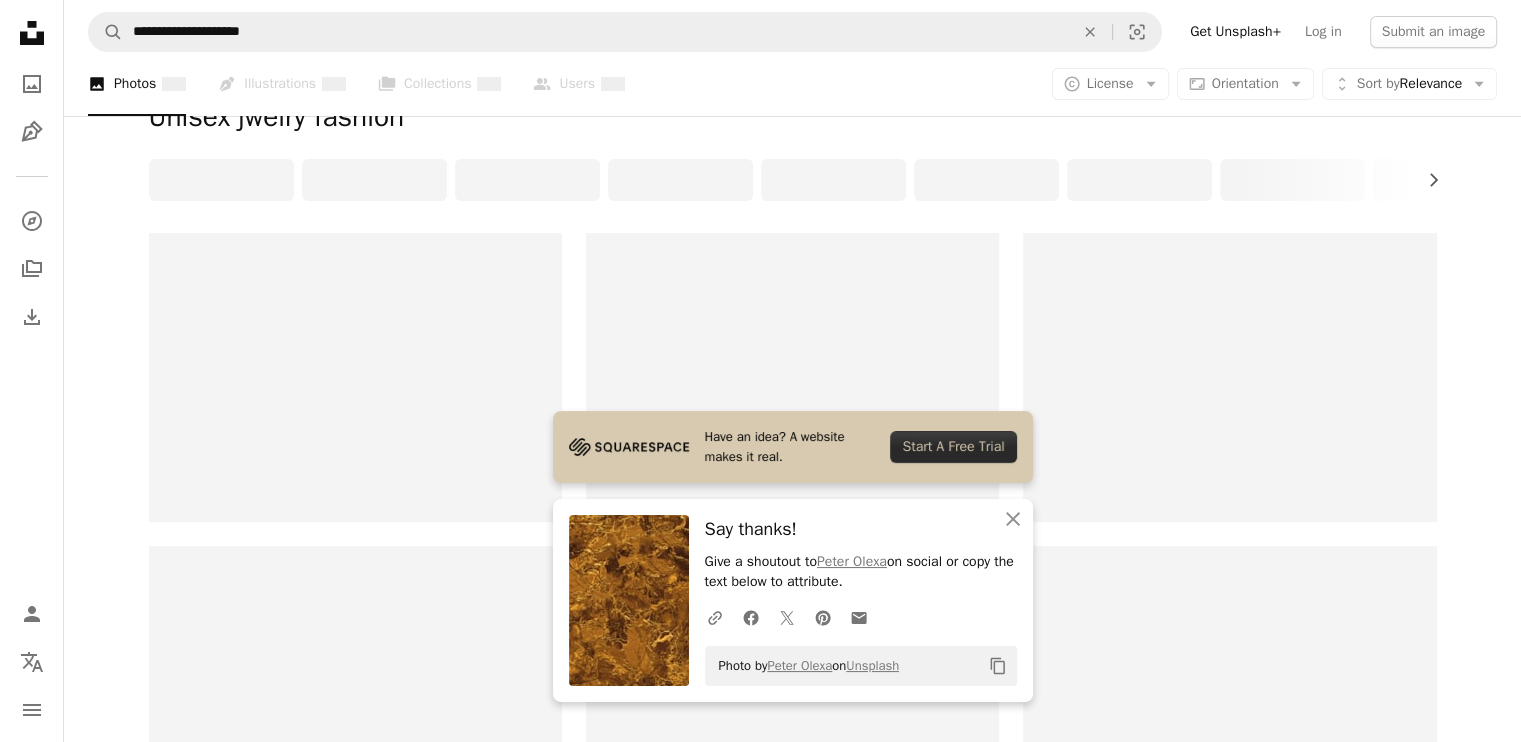 scroll, scrollTop: 0, scrollLeft: 0, axis: both 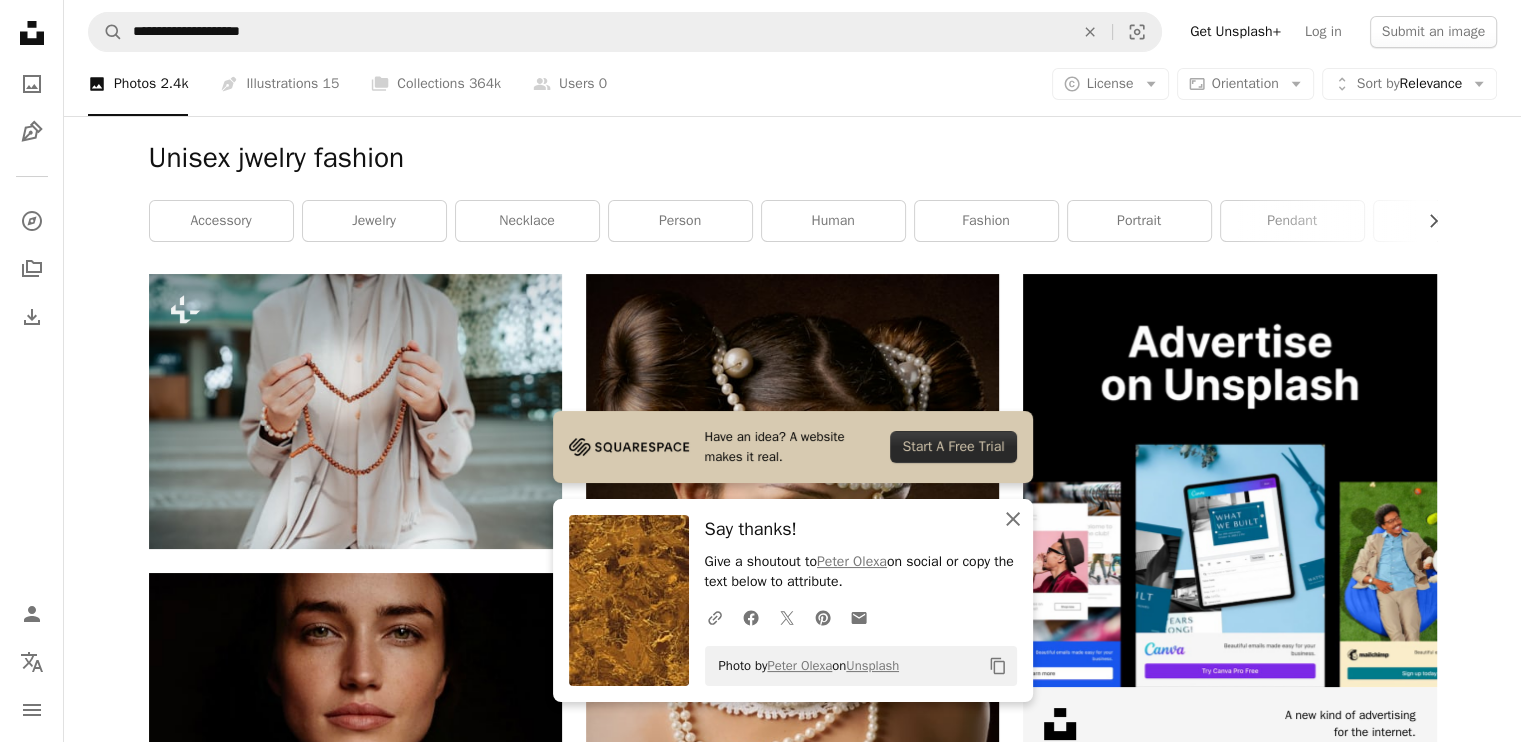 click on "An X shape" 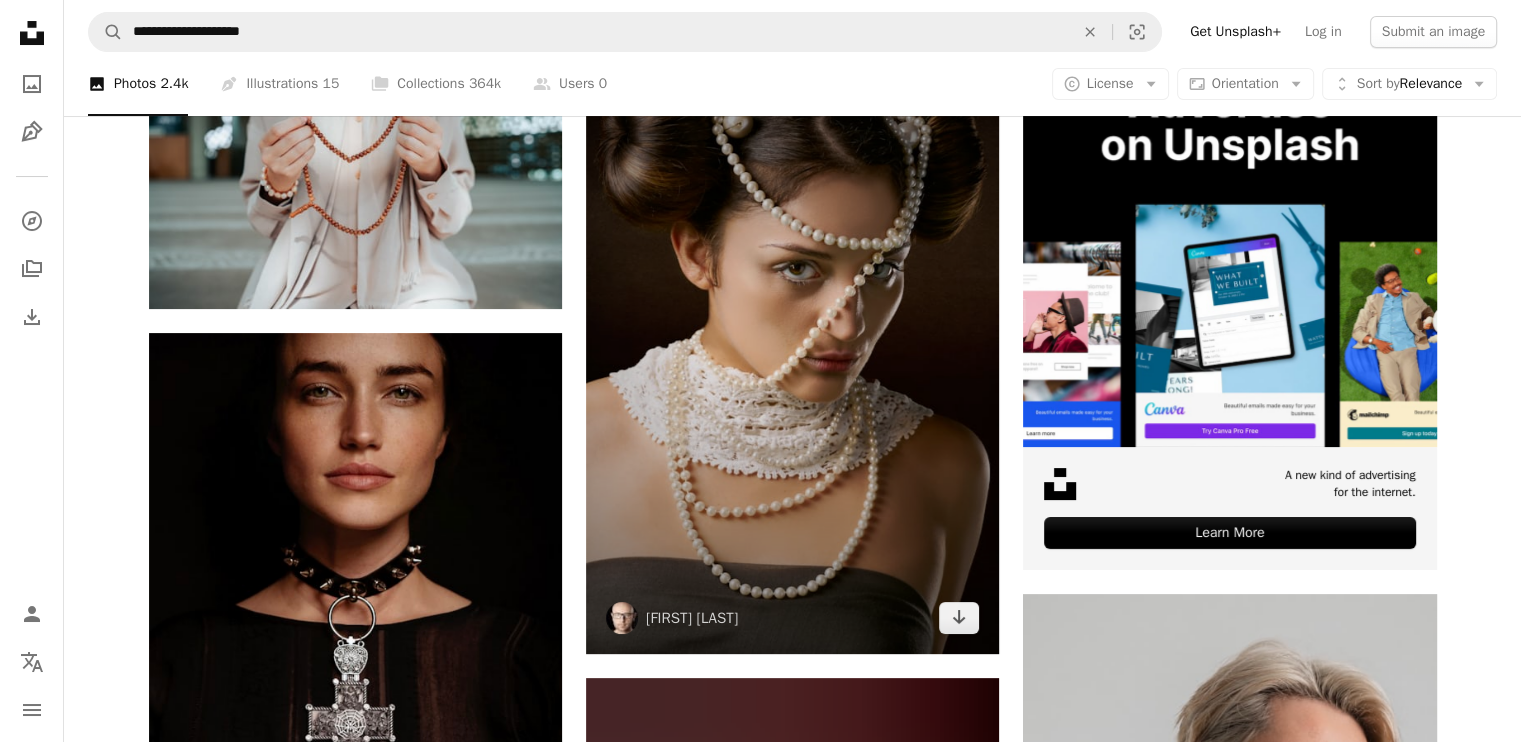 scroll, scrollTop: 240, scrollLeft: 0, axis: vertical 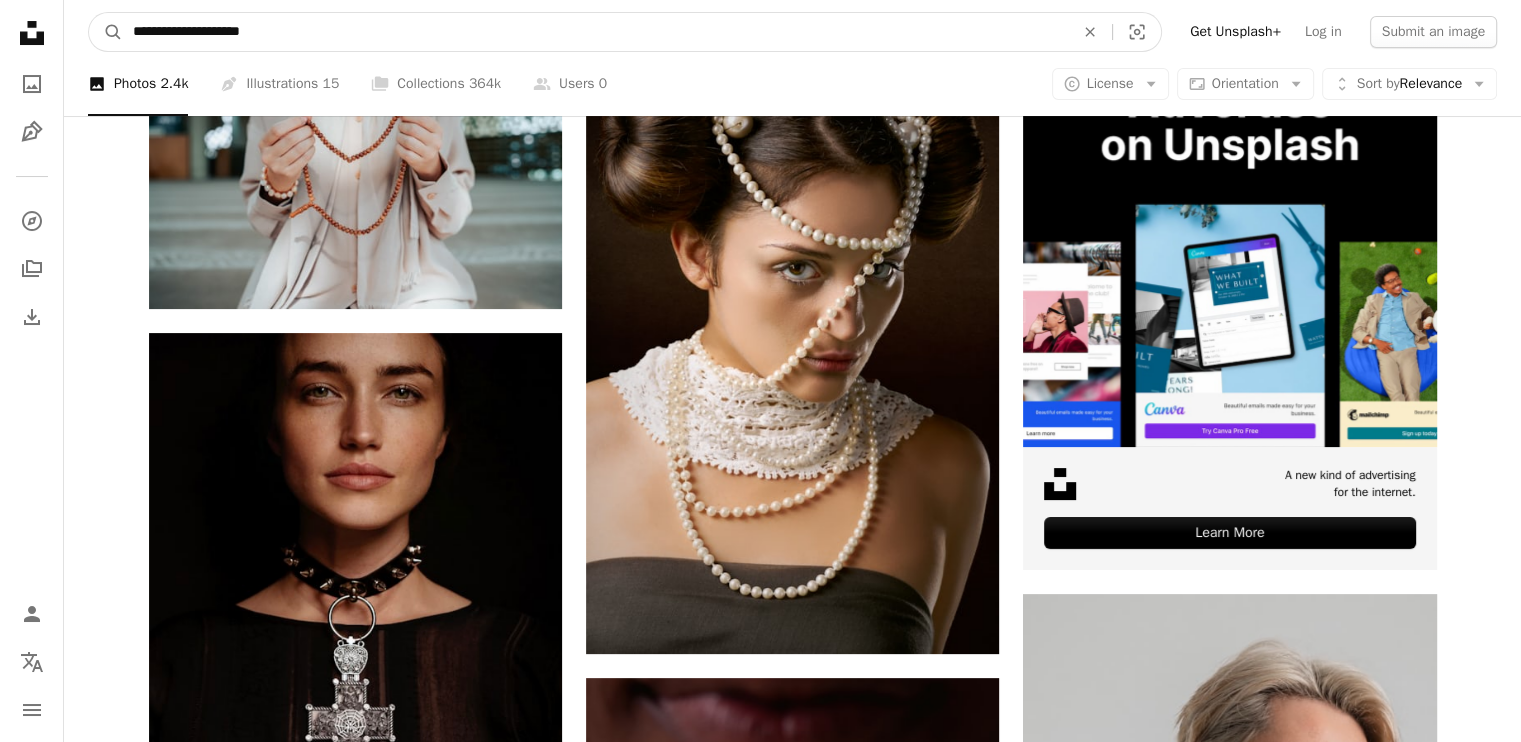 click on "**********" at bounding box center [595, 32] 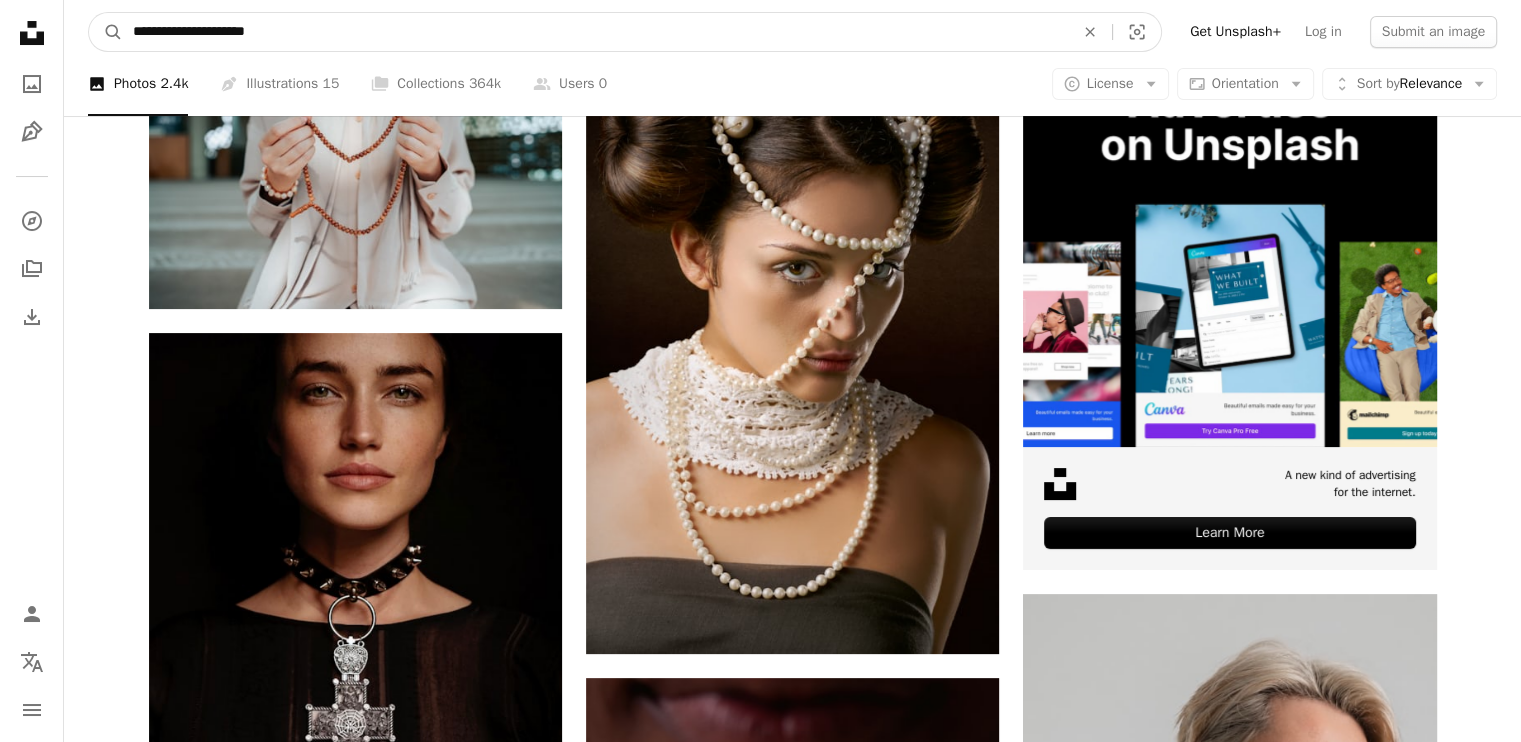 type on "**********" 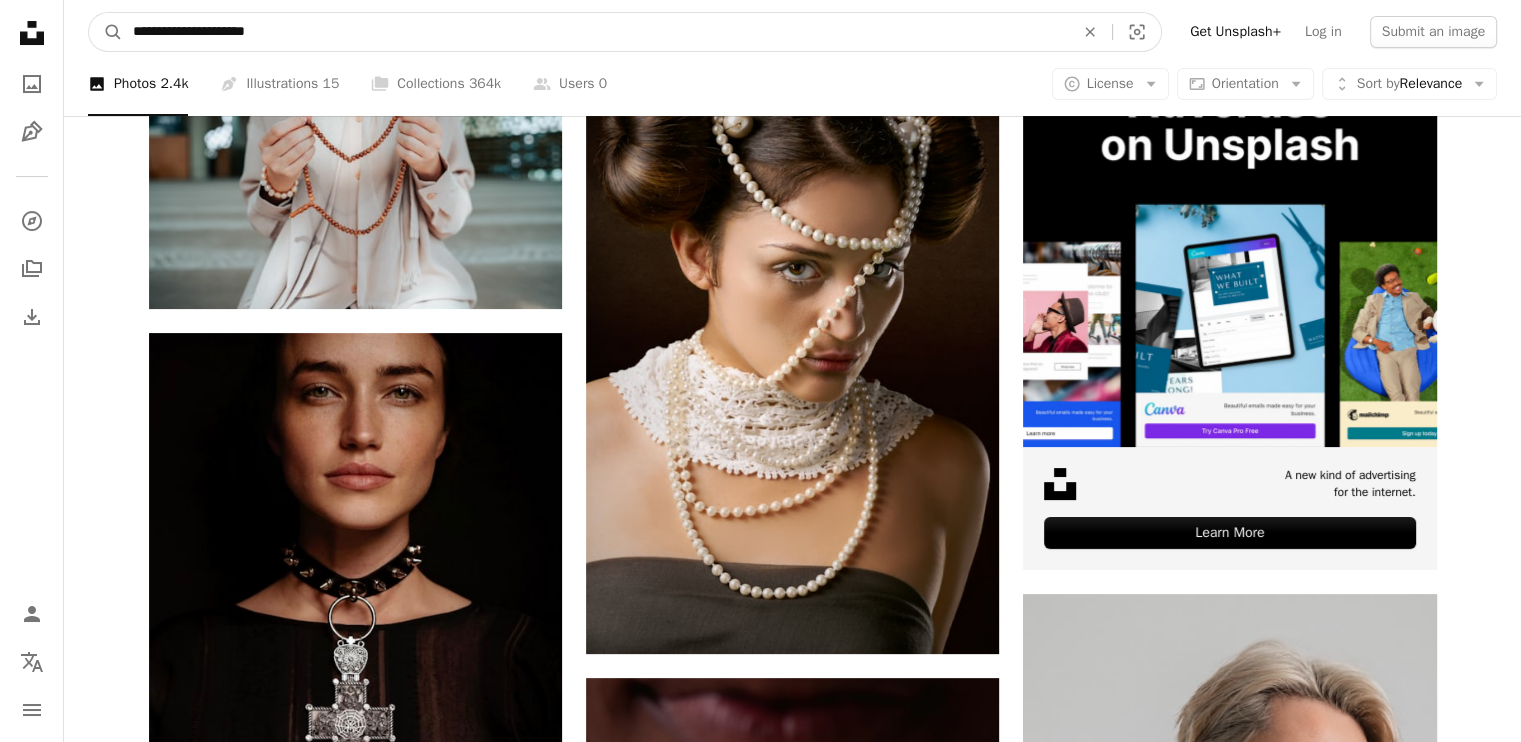 click on "A magnifying glass" at bounding box center [106, 32] 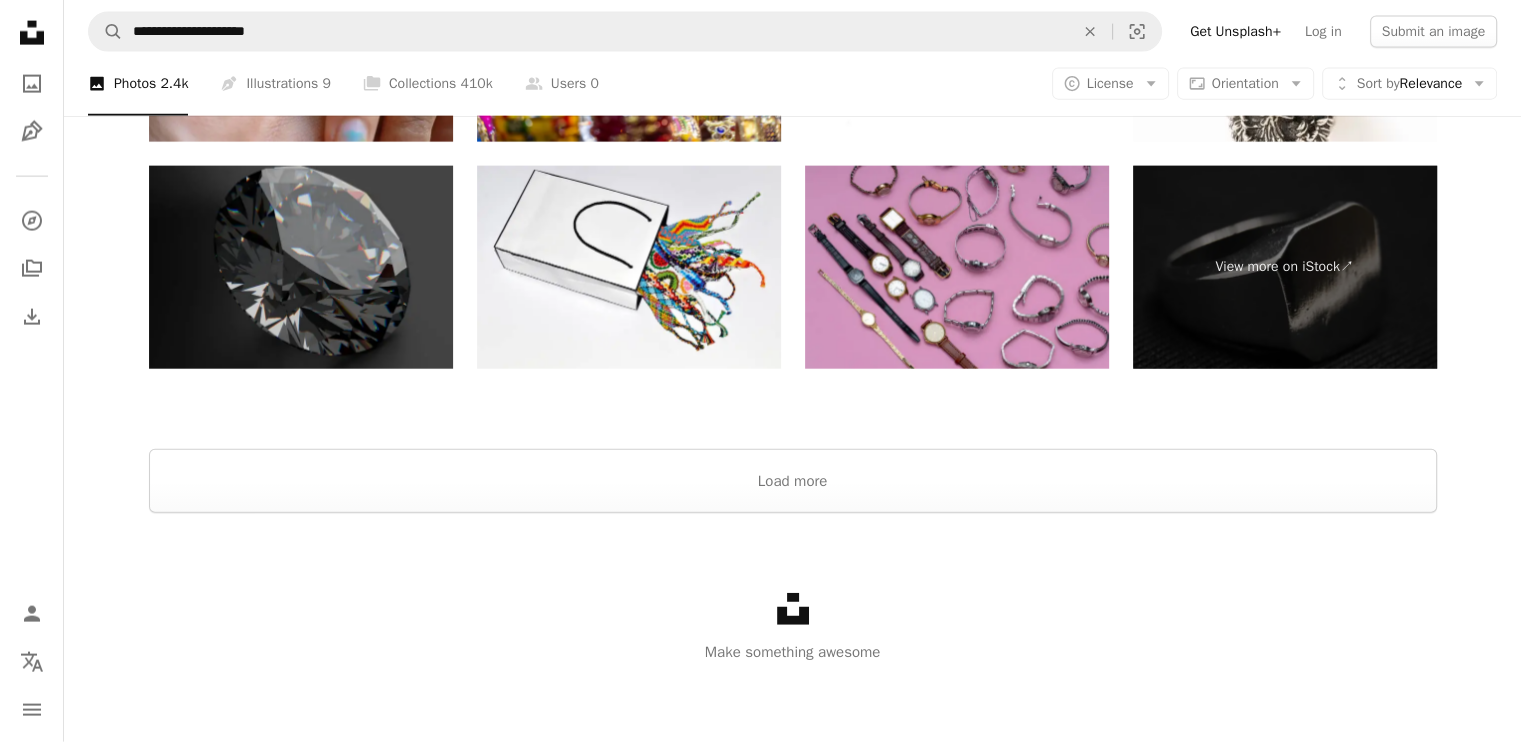 scroll, scrollTop: 4662, scrollLeft: 0, axis: vertical 